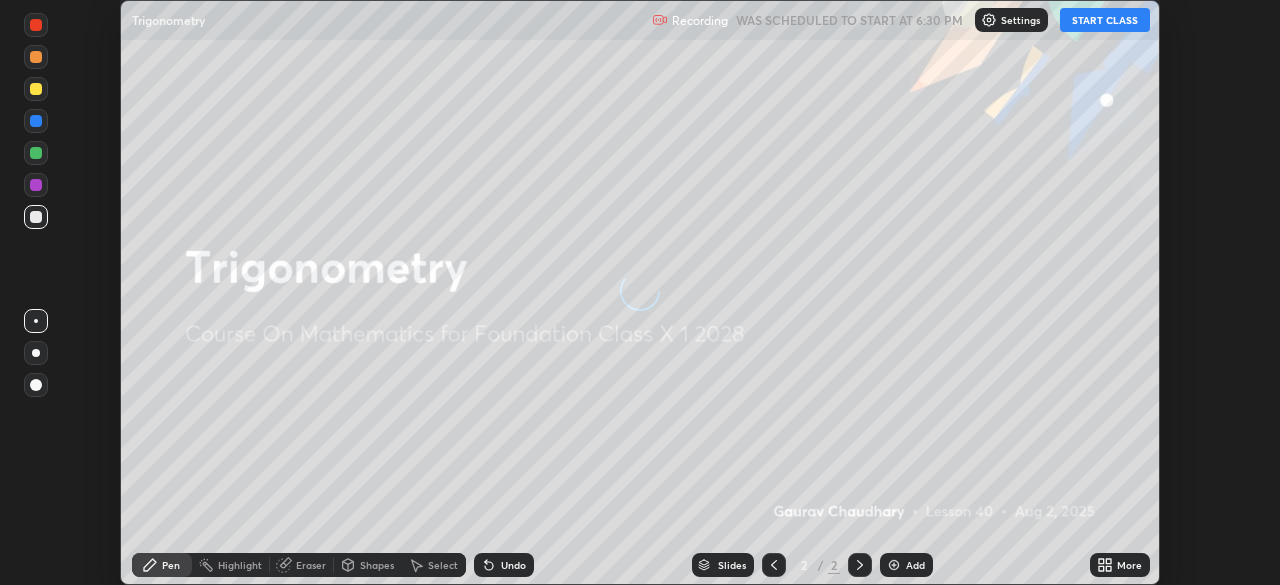 scroll, scrollTop: 0, scrollLeft: 0, axis: both 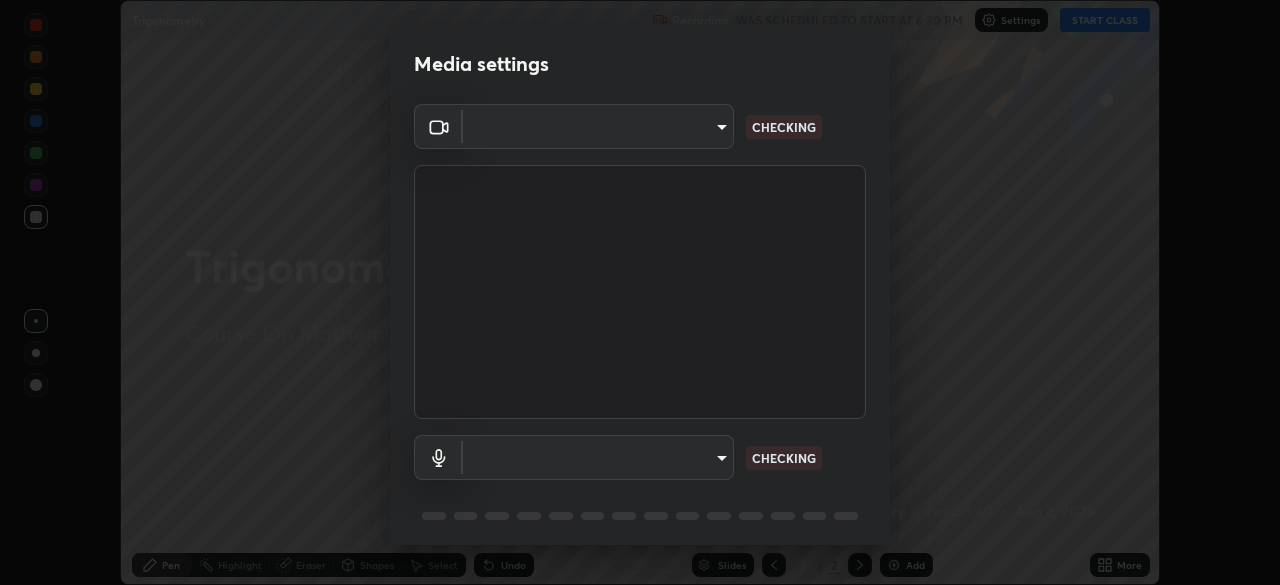 type on "[HASH]" 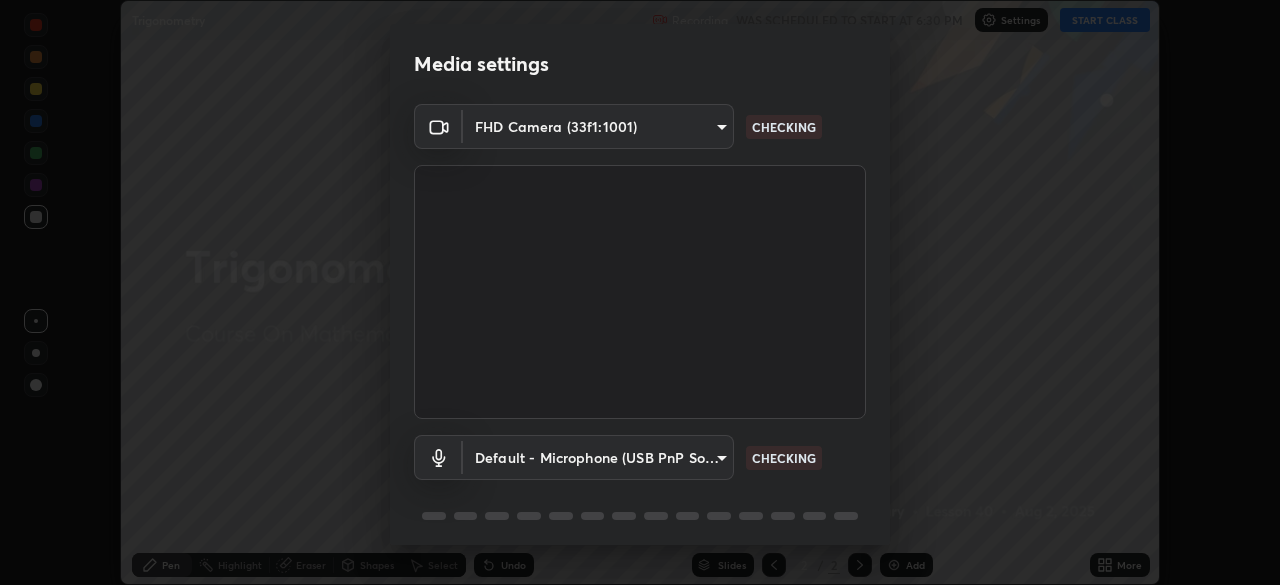 scroll, scrollTop: 71, scrollLeft: 0, axis: vertical 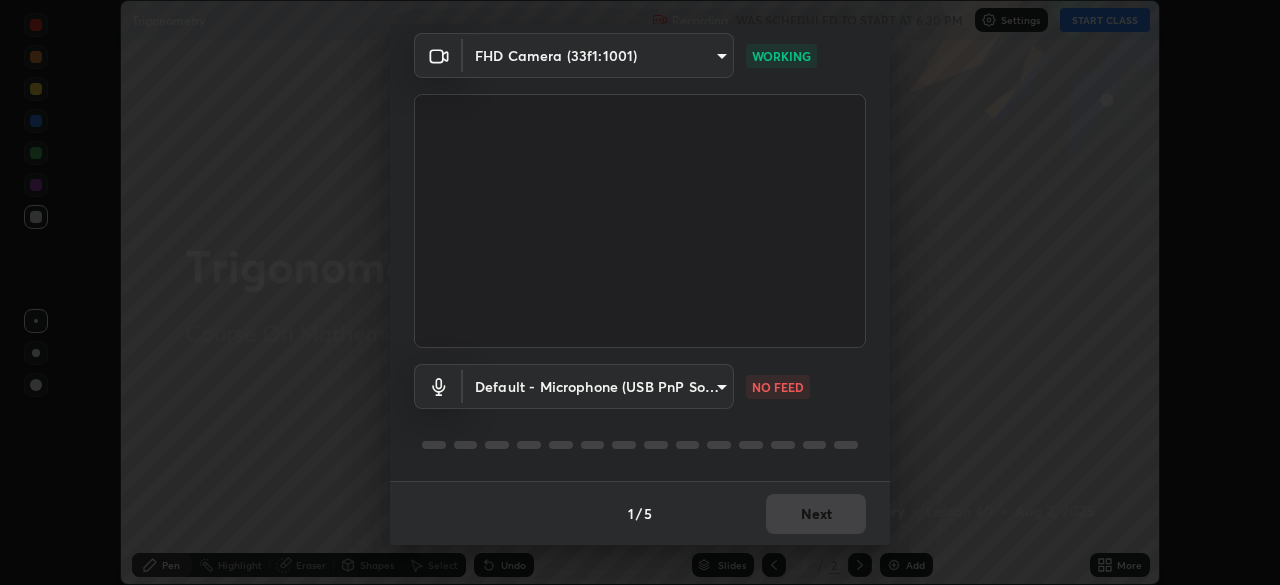 click on "Erase all Trigonometry Recording WAS SCHEDULED TO START AT  6:30 PM Settings START CLASS Setting up your live class Trigonometry • L40 of Course On Mathematics for Foundation Class X 1 [YEAR] [EDUCATOR_NAME] Pen Highlight Eraser Shapes Select Undo Slides 2 / 2 Add More No doubts shared Encourage your learners to ask a doubt for better clarity Report an issue Reason for reporting Buffering Chat not working Audio - Video sync issue Educator video quality low ​ Attach an image Report Media settings FHD Camera (33f1:1001) [HASH] WORKING Default - Microphone (USB PnP Sound Device) default NO FEED 1 / 5 Next" at bounding box center (640, 292) 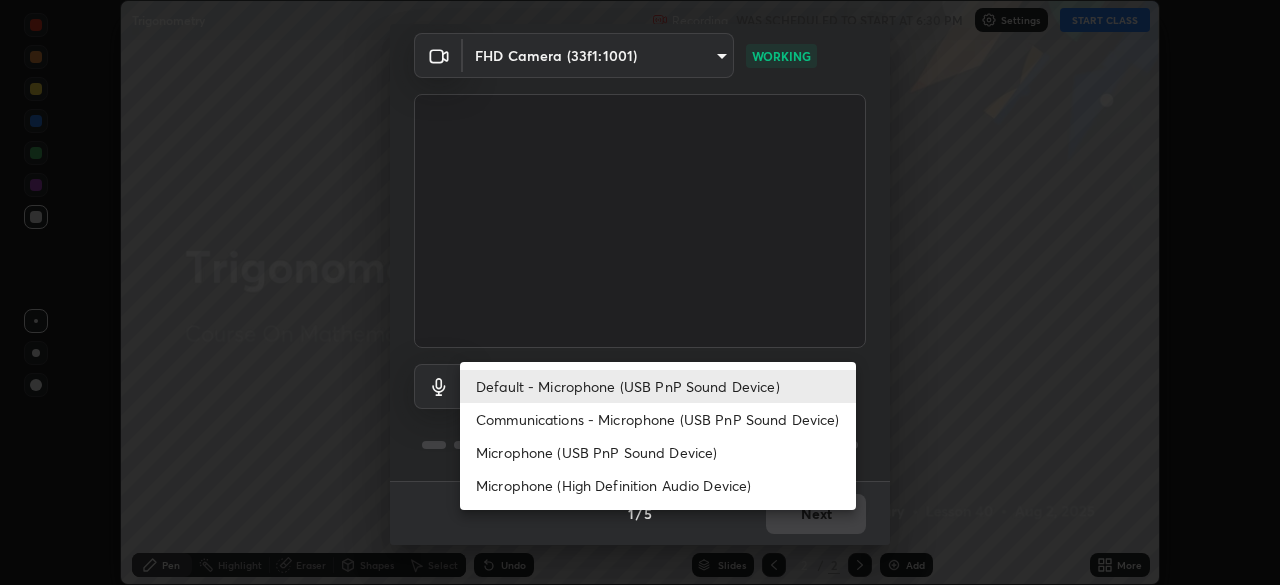 click on "Default - Microphone (USB PnP Sound Device)" at bounding box center (658, 386) 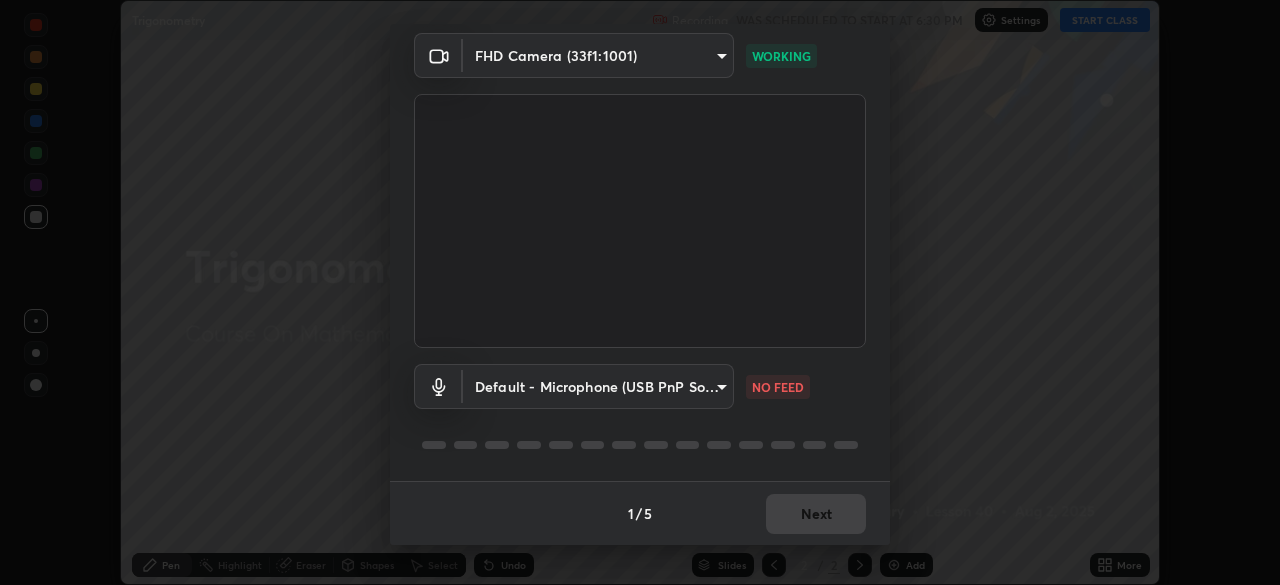 click on "Erase all Trigonometry Recording WAS SCHEDULED TO START AT  6:30 PM Settings START CLASS Setting up your live class Trigonometry • L40 of Course On Mathematics for Foundation Class X 1 [YEAR] [EDUCATOR_NAME] Pen Highlight Eraser Shapes Select Undo Slides 2 / 2 Add More No doubts shared Encourage your learners to ask a doubt for better clarity Report an issue Reason for reporting Buffering Chat not working Audio - Video sync issue Educator video quality low ​ Attach an image Report Media settings FHD Camera (33f1:1001) [HASH] WORKING Default - Microphone (USB PnP Sound Device) default NO FEED 1 / 5 Next" at bounding box center [640, 292] 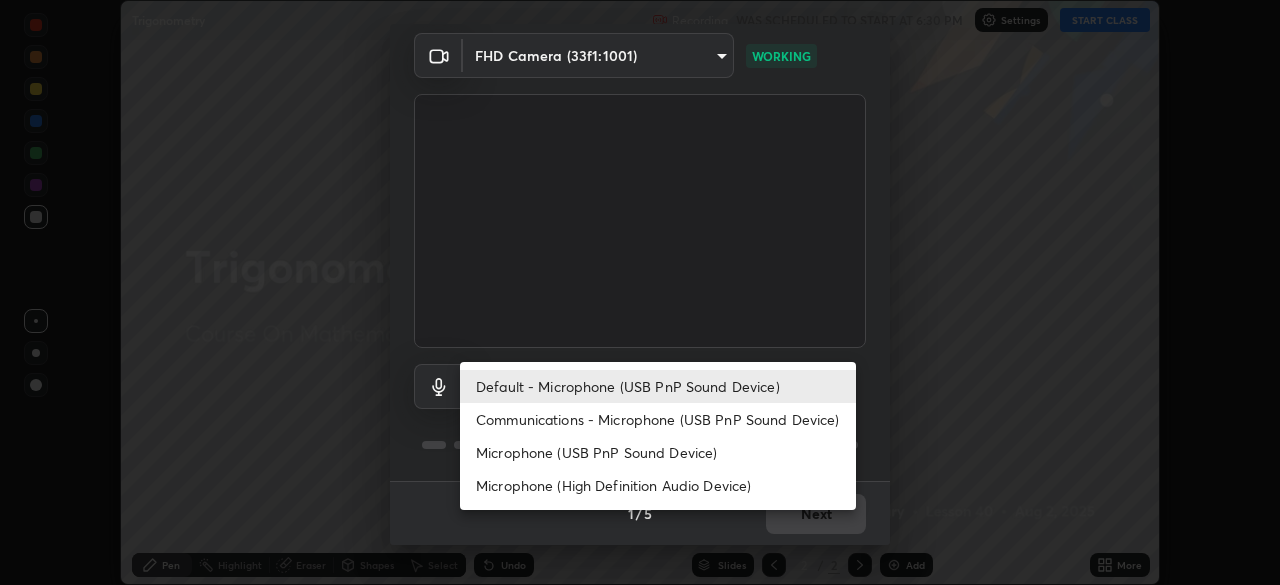 click on "Communications - Microphone (USB PnP Sound Device)" at bounding box center (658, 419) 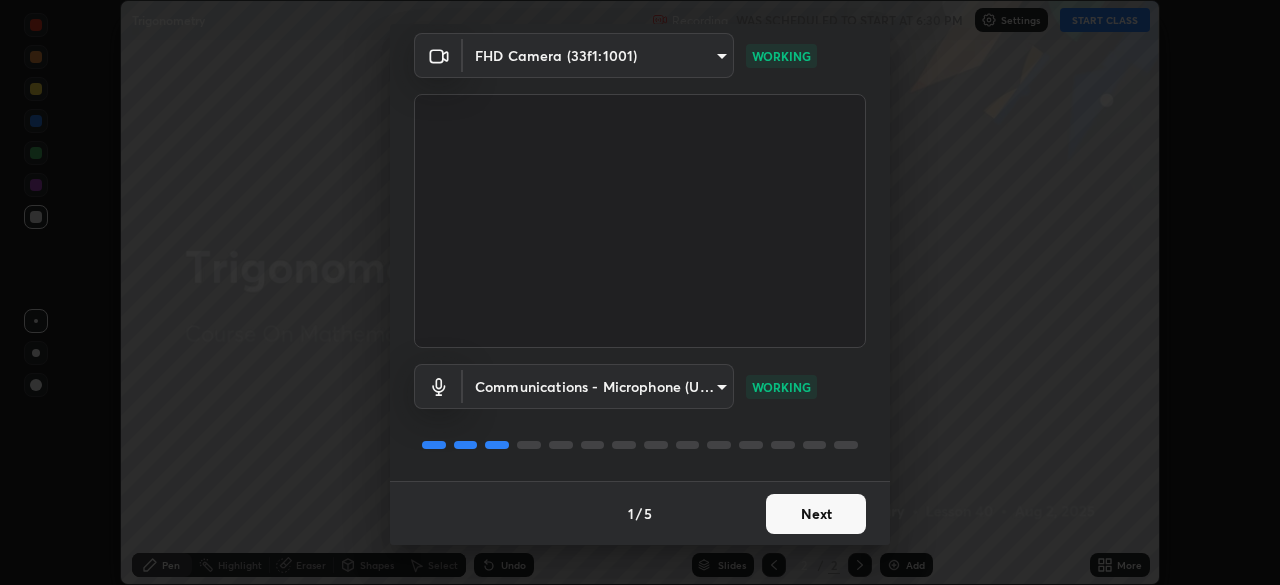 click on "Next" at bounding box center [816, 514] 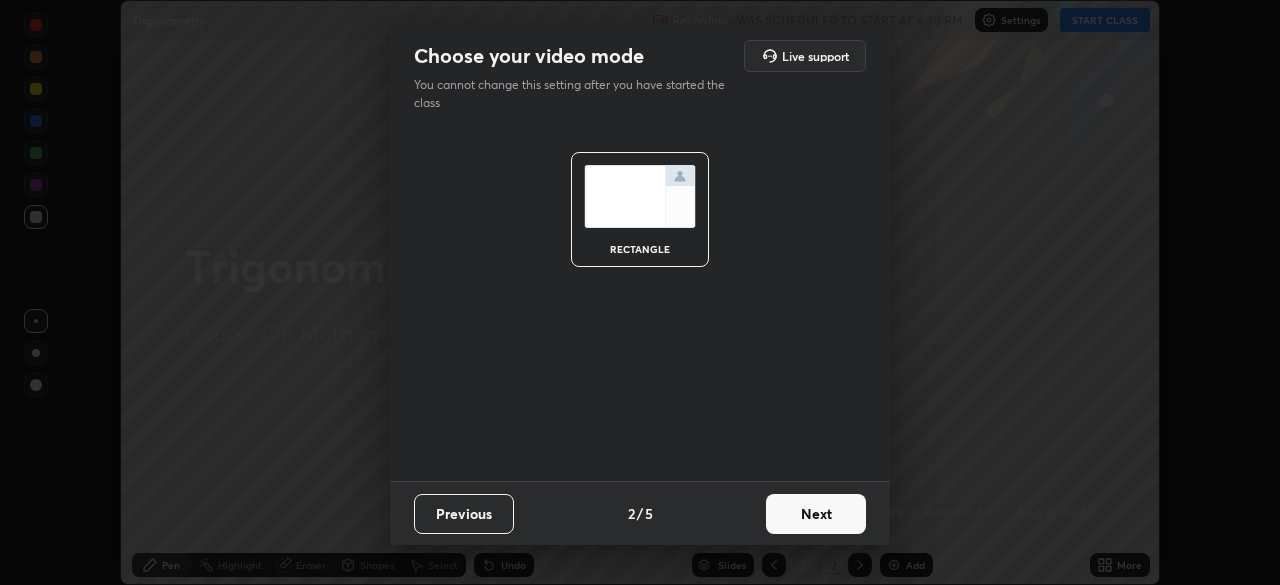 scroll, scrollTop: 0, scrollLeft: 0, axis: both 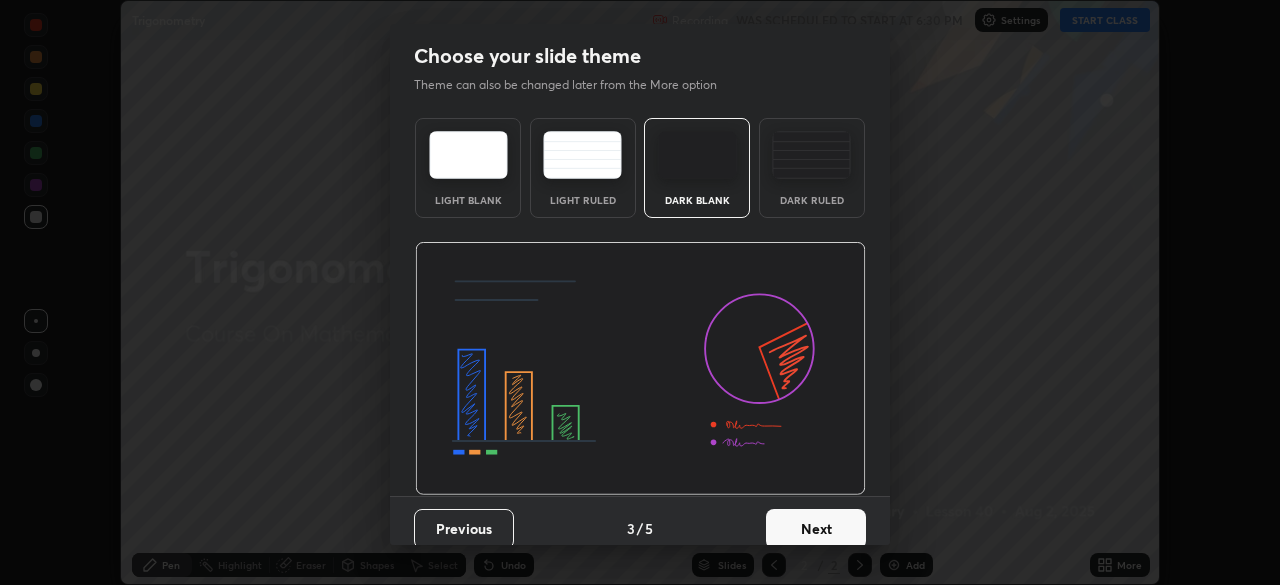 click on "Next" at bounding box center (816, 529) 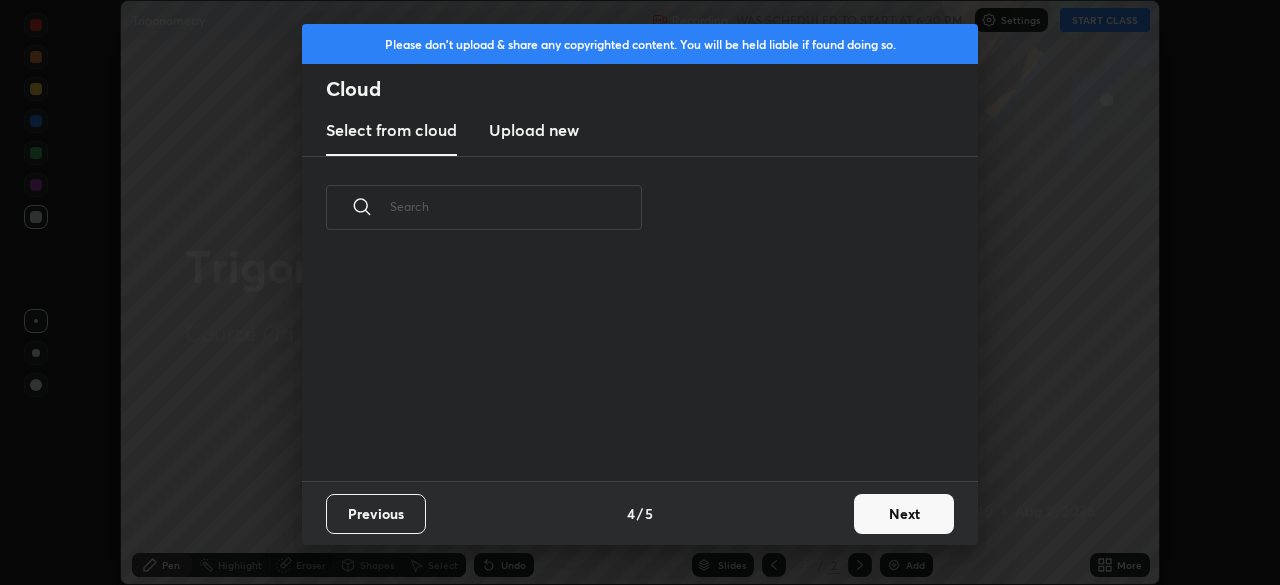 click on "Next" at bounding box center [904, 514] 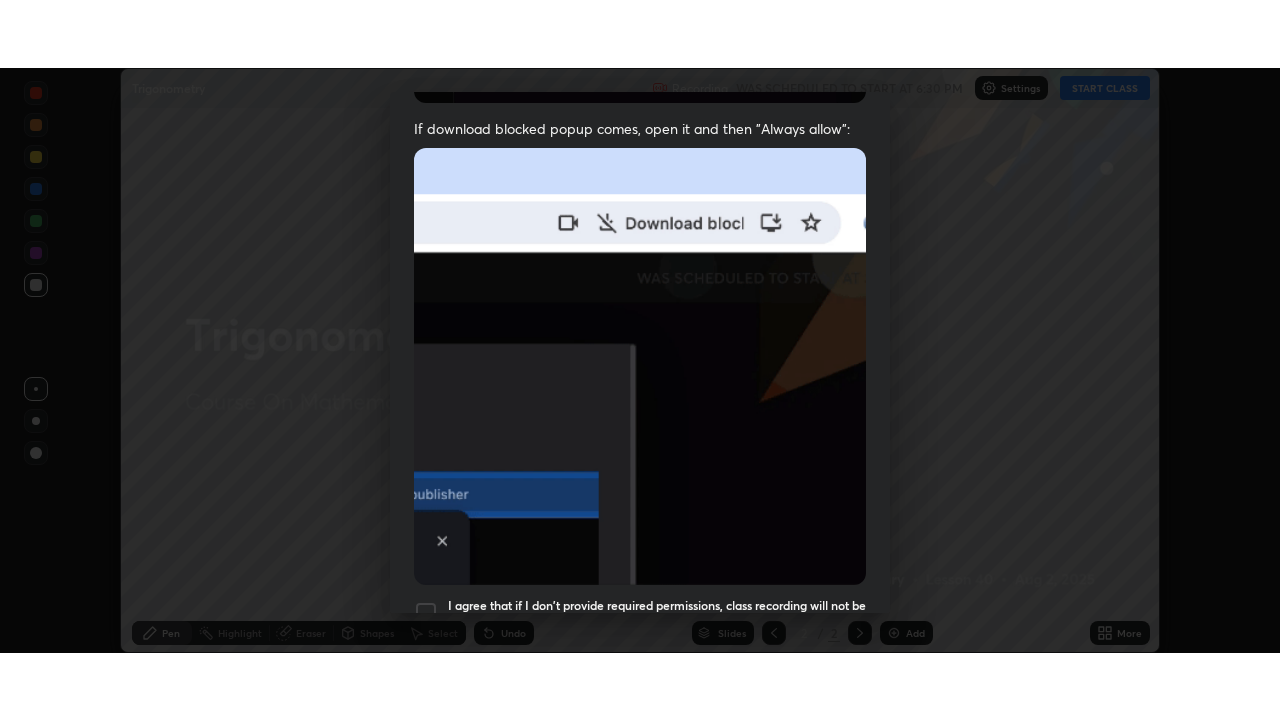 scroll, scrollTop: 479, scrollLeft: 0, axis: vertical 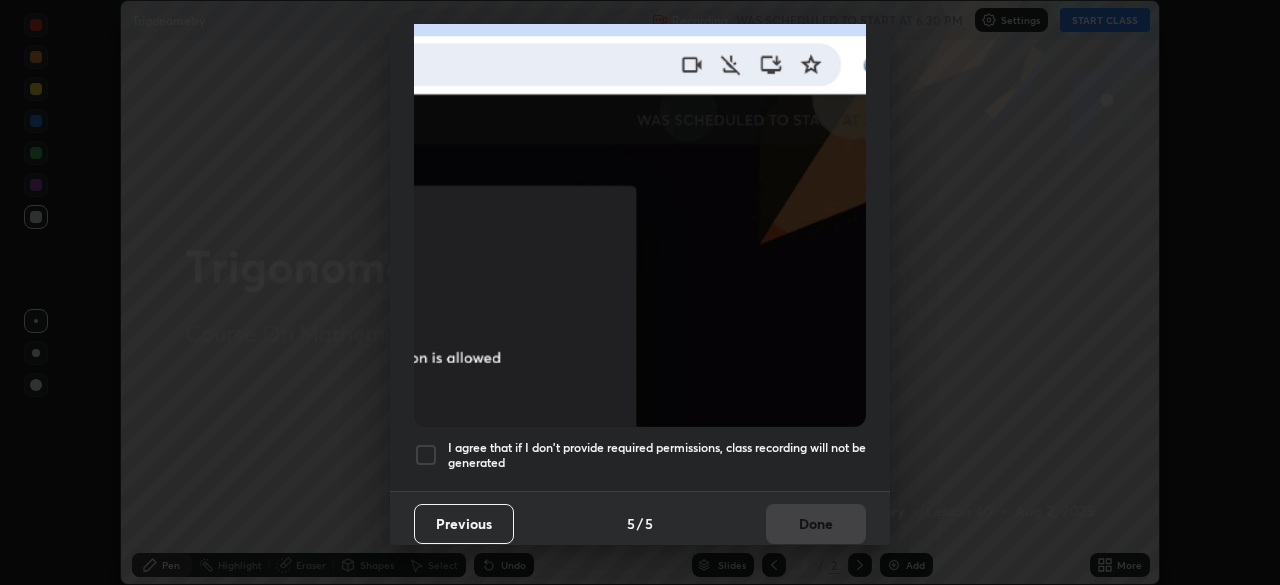click at bounding box center (426, 455) 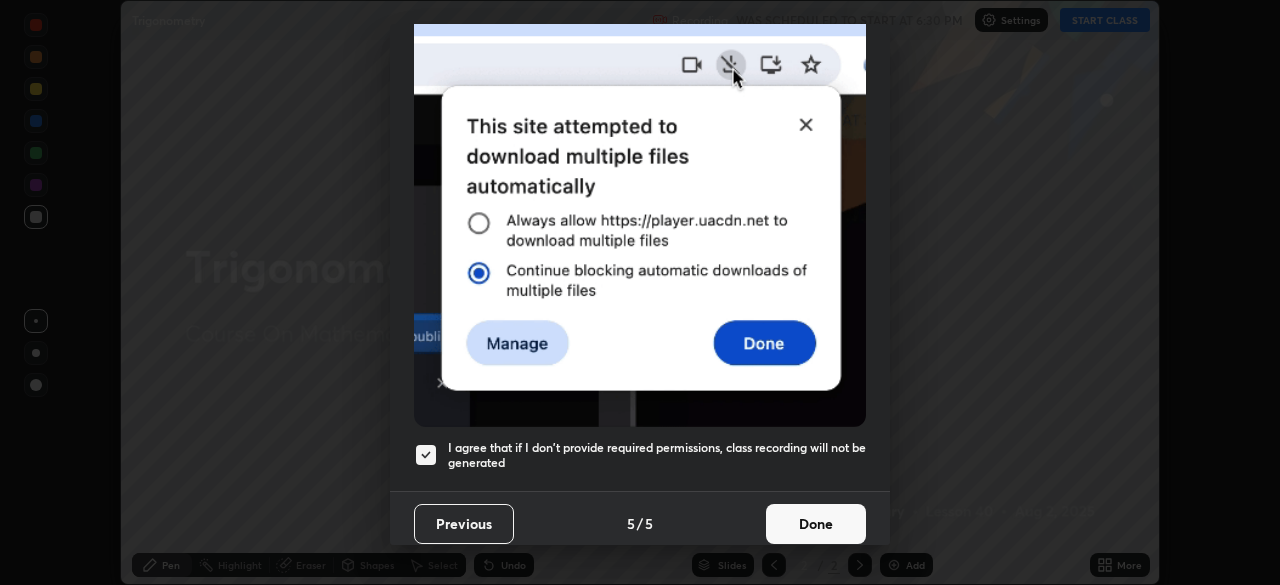 click on "Done" at bounding box center [816, 524] 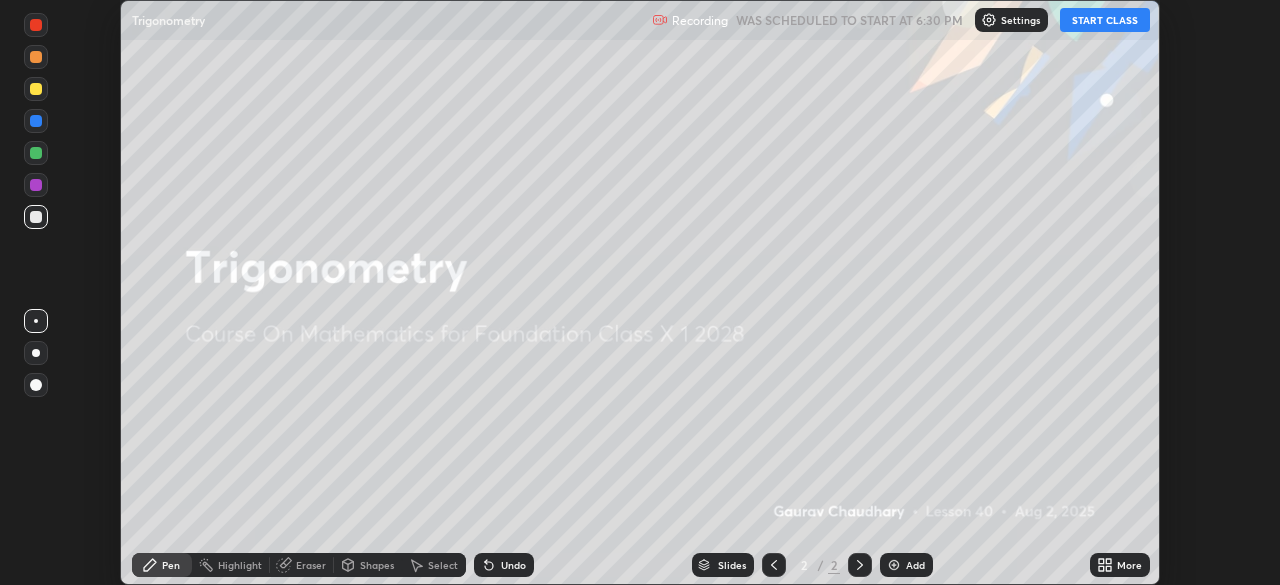 click on "START CLASS" at bounding box center (1105, 20) 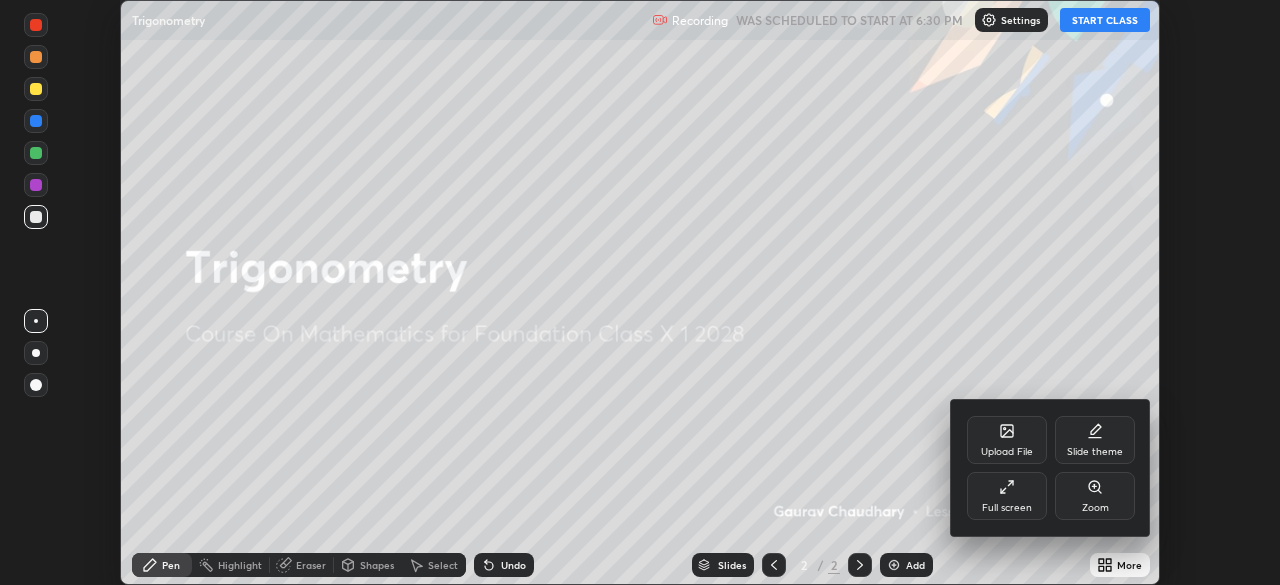 click on "Full screen" at bounding box center [1007, 496] 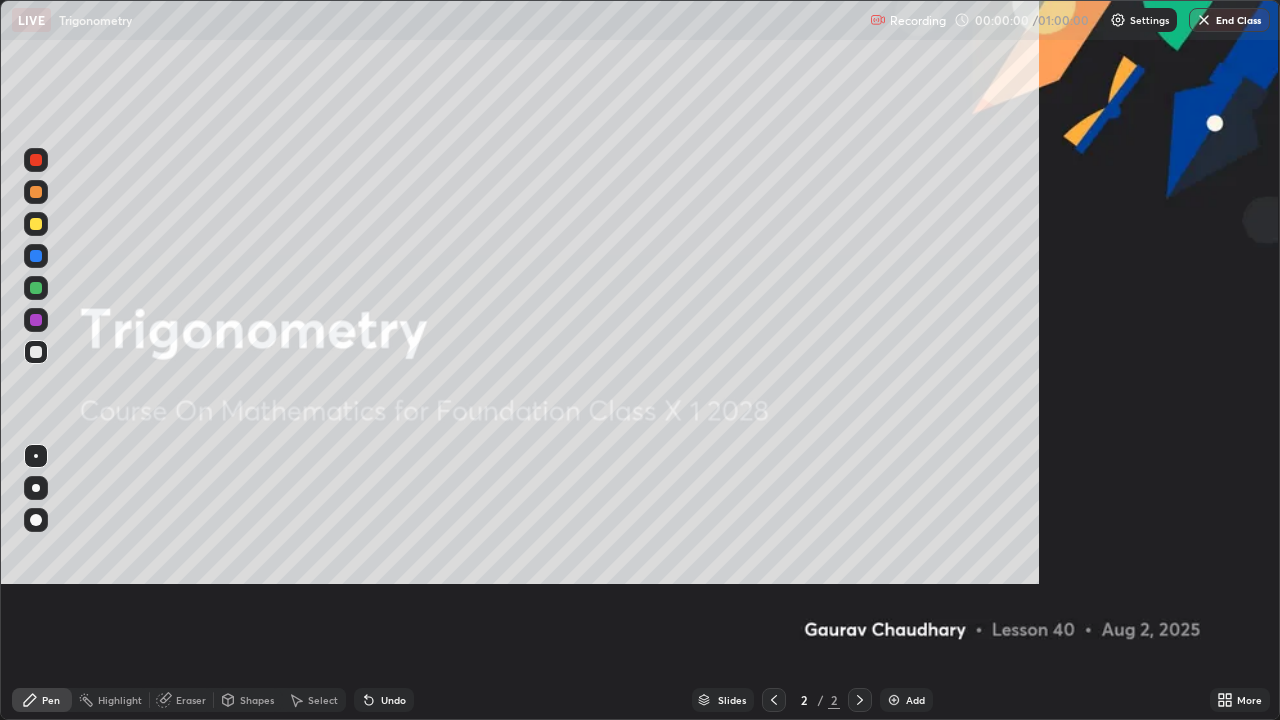 scroll, scrollTop: 99280, scrollLeft: 98720, axis: both 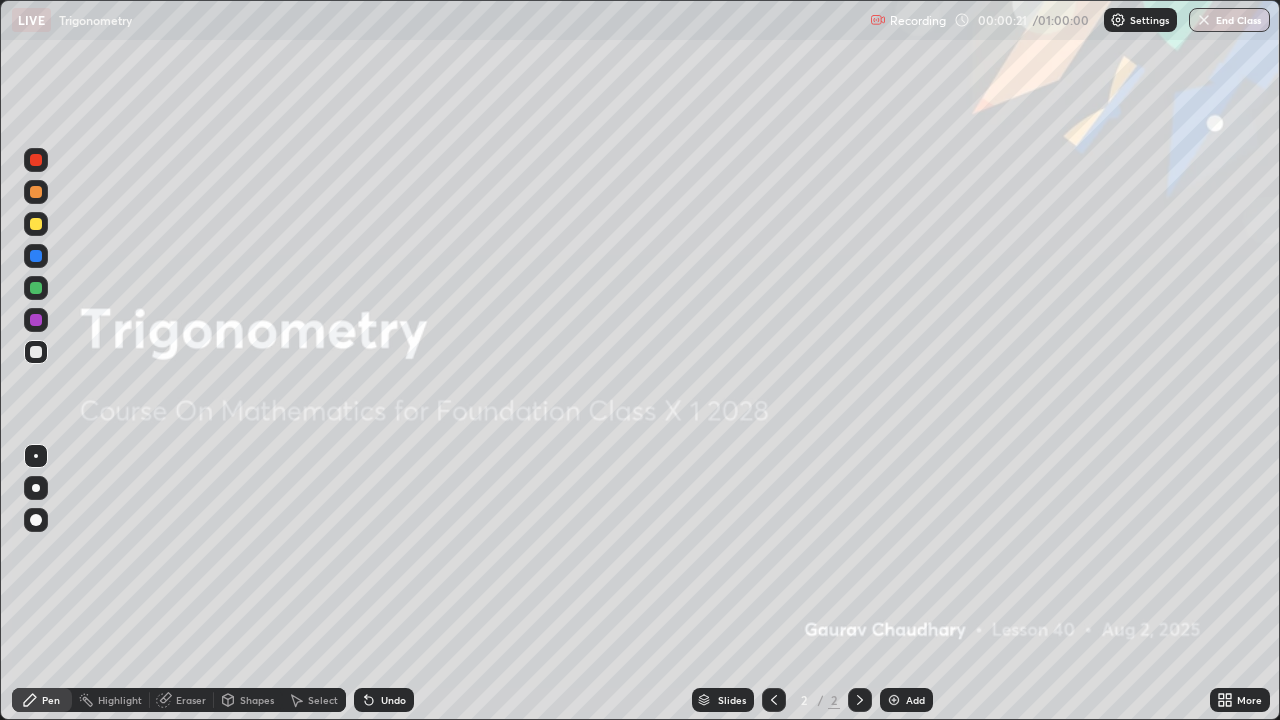 click on "Add" at bounding box center (915, 700) 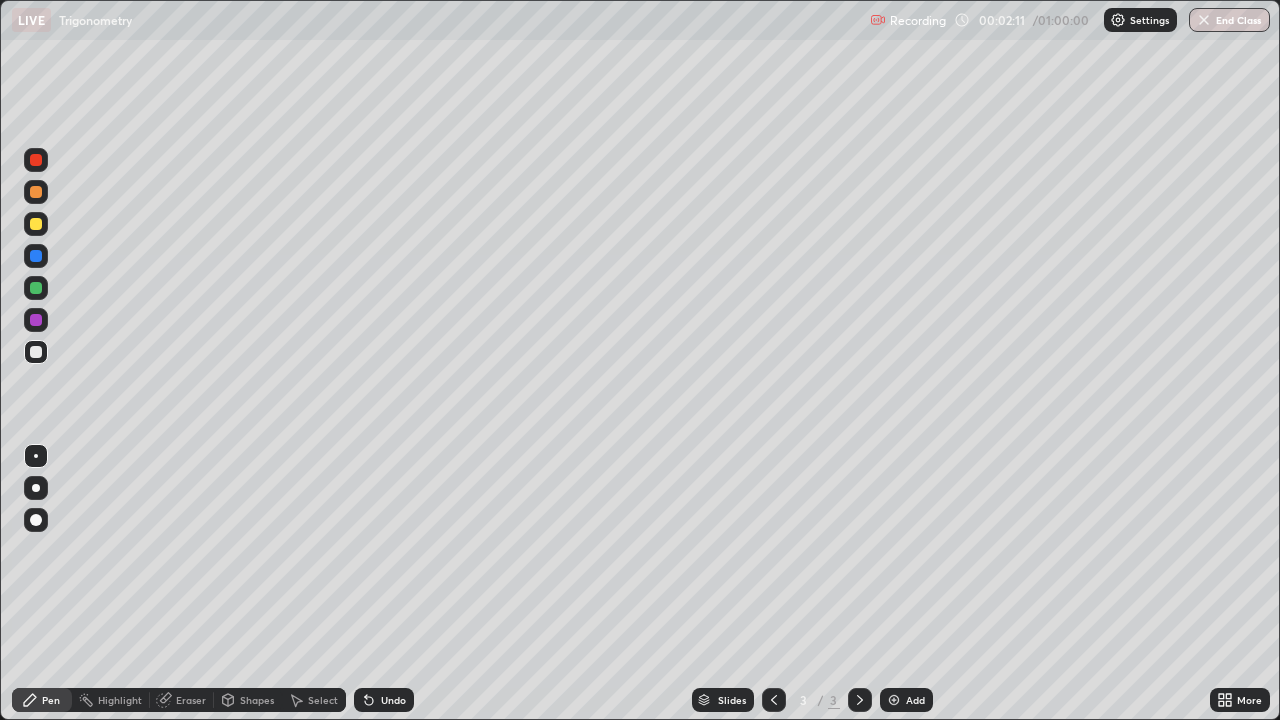 click on "Add" at bounding box center (906, 700) 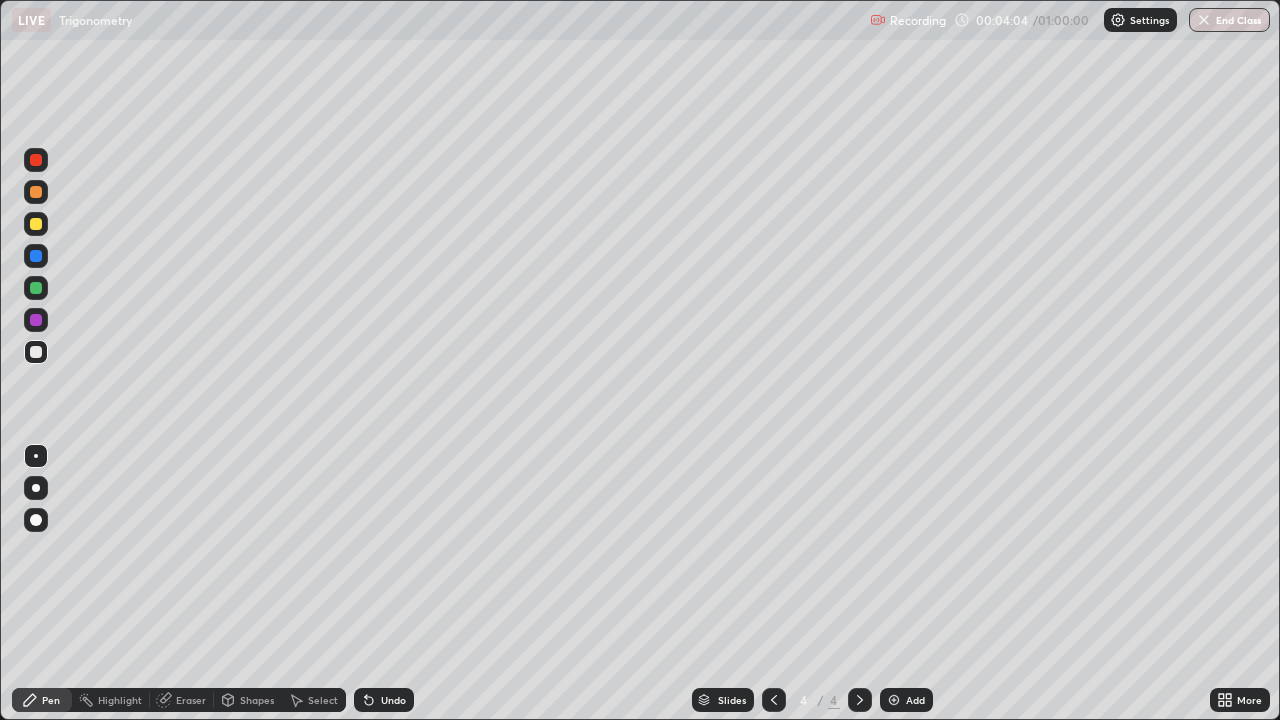 click on "Undo" at bounding box center (393, 700) 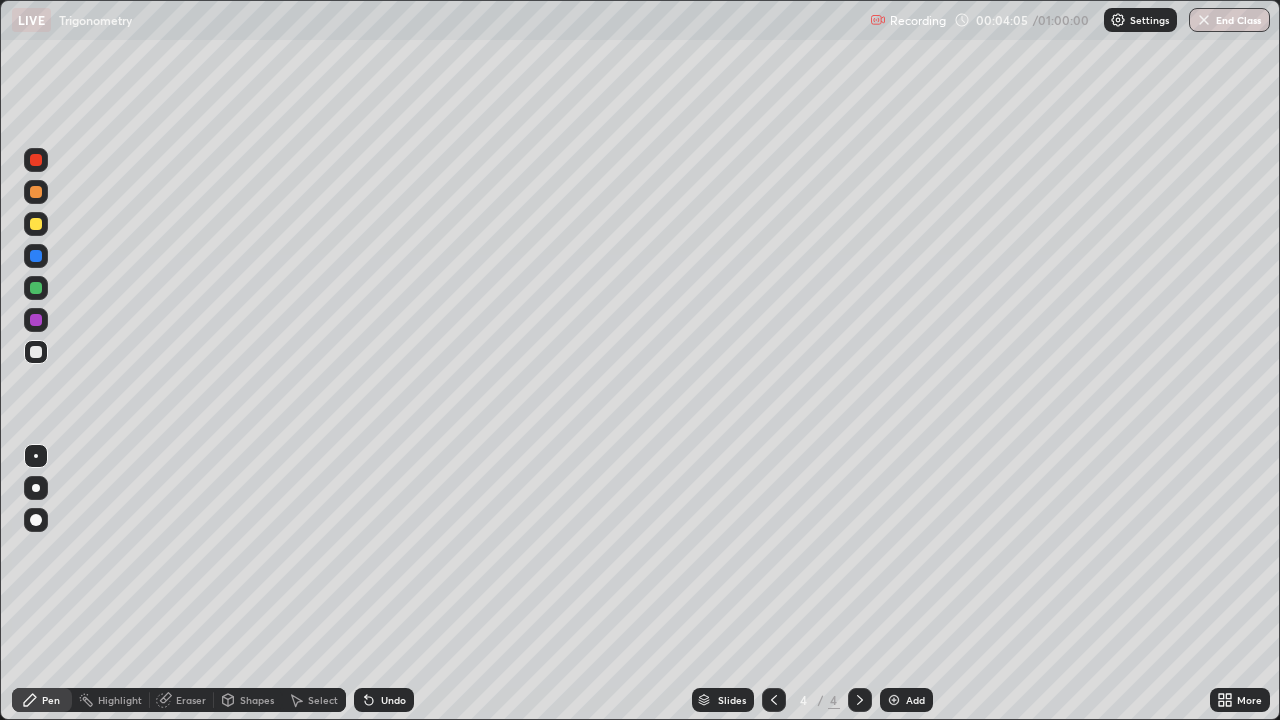click on "Undo" at bounding box center (393, 700) 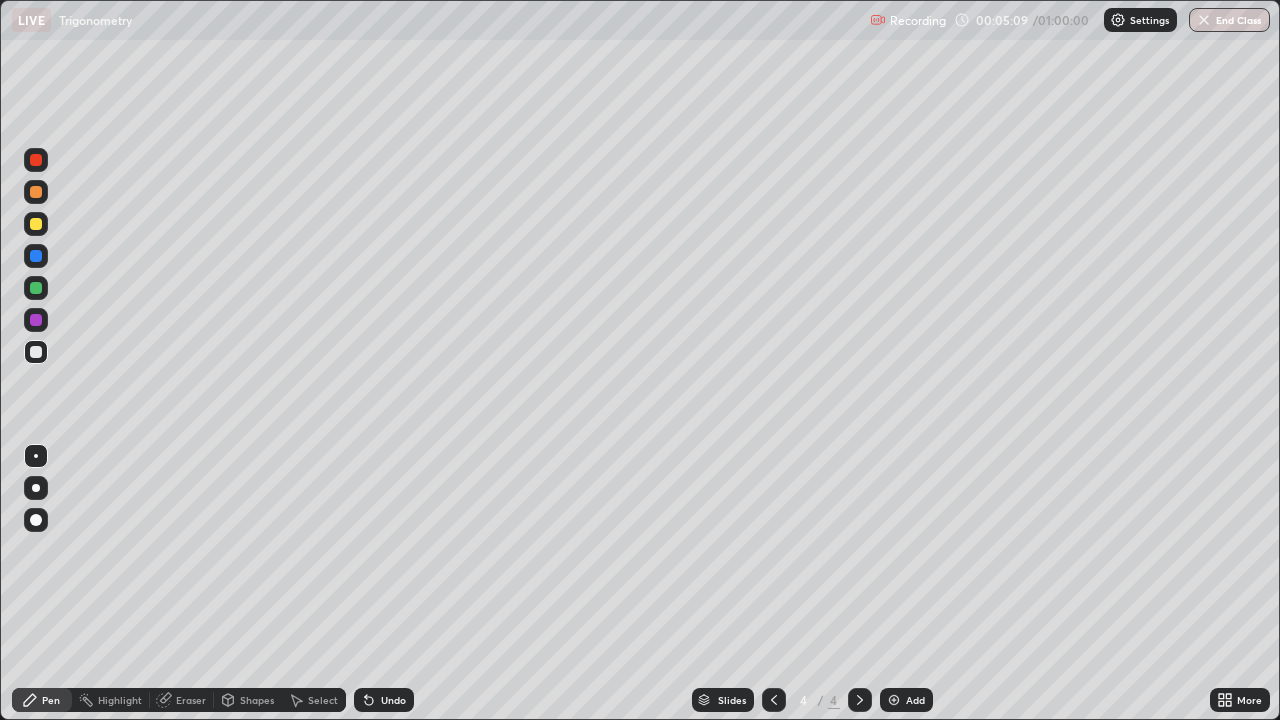 click on "Eraser" at bounding box center [191, 700] 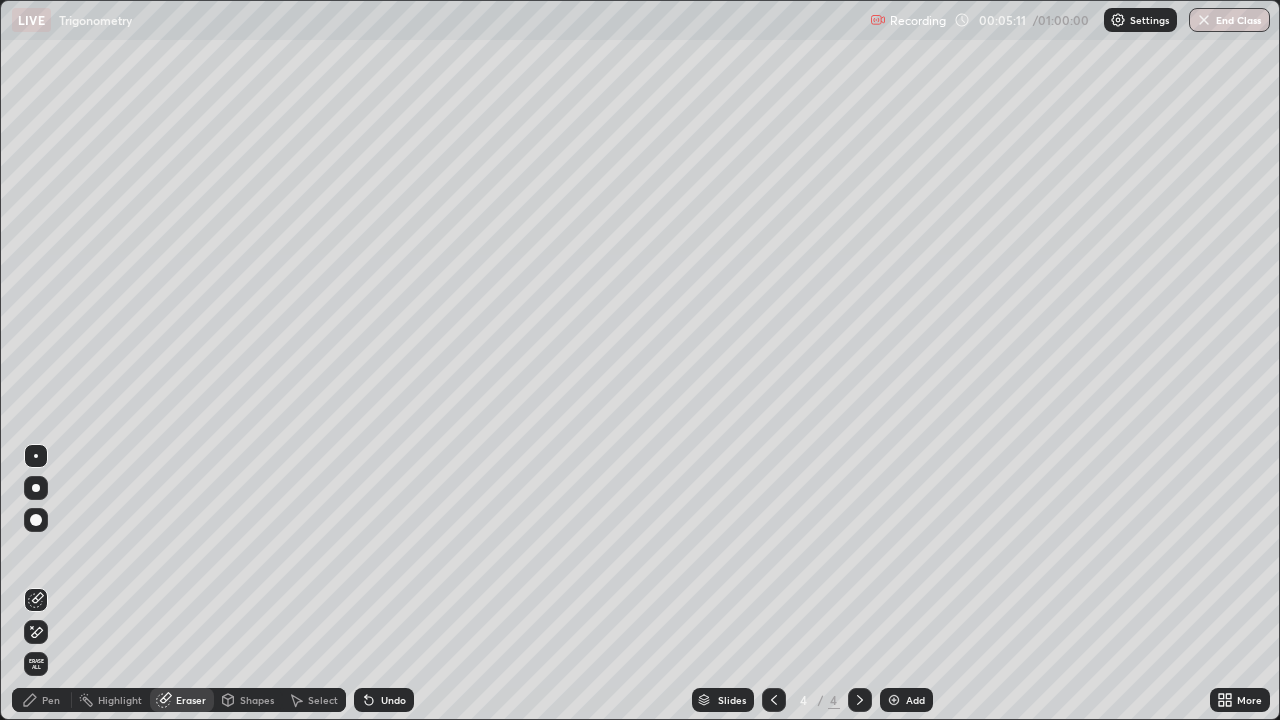 click on "Pen" at bounding box center (42, 700) 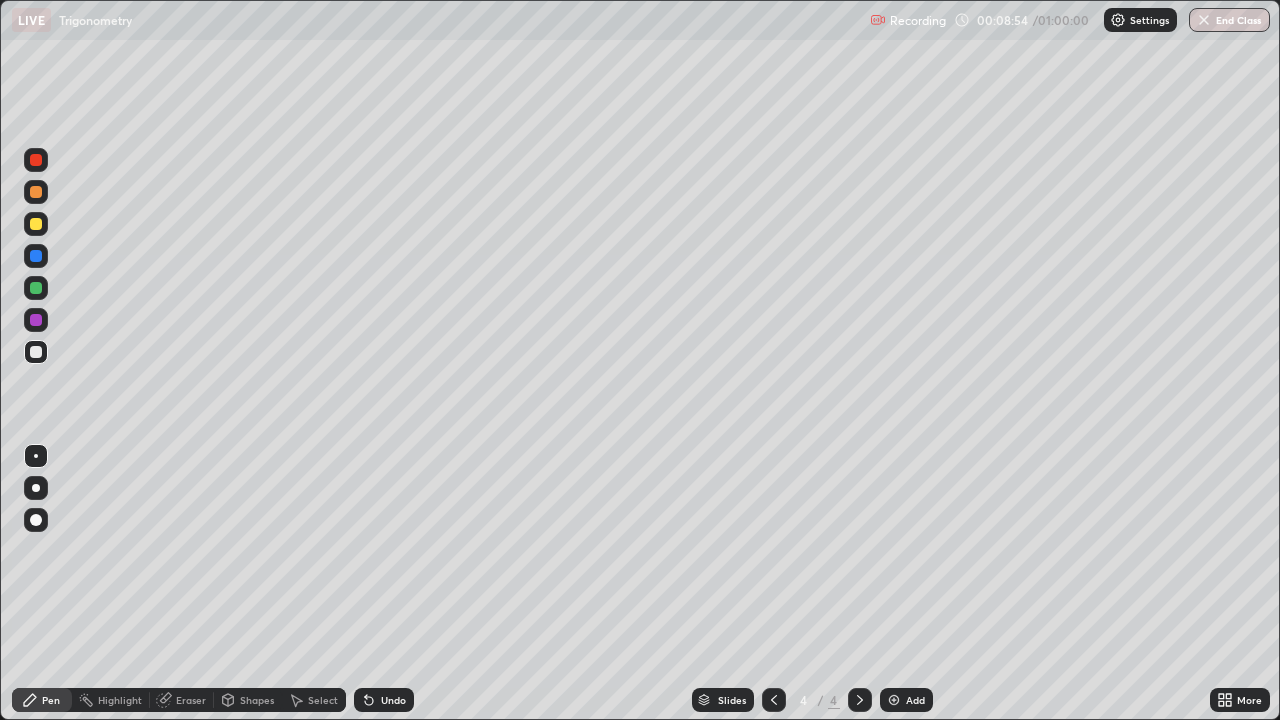 click on "Undo" at bounding box center [393, 700] 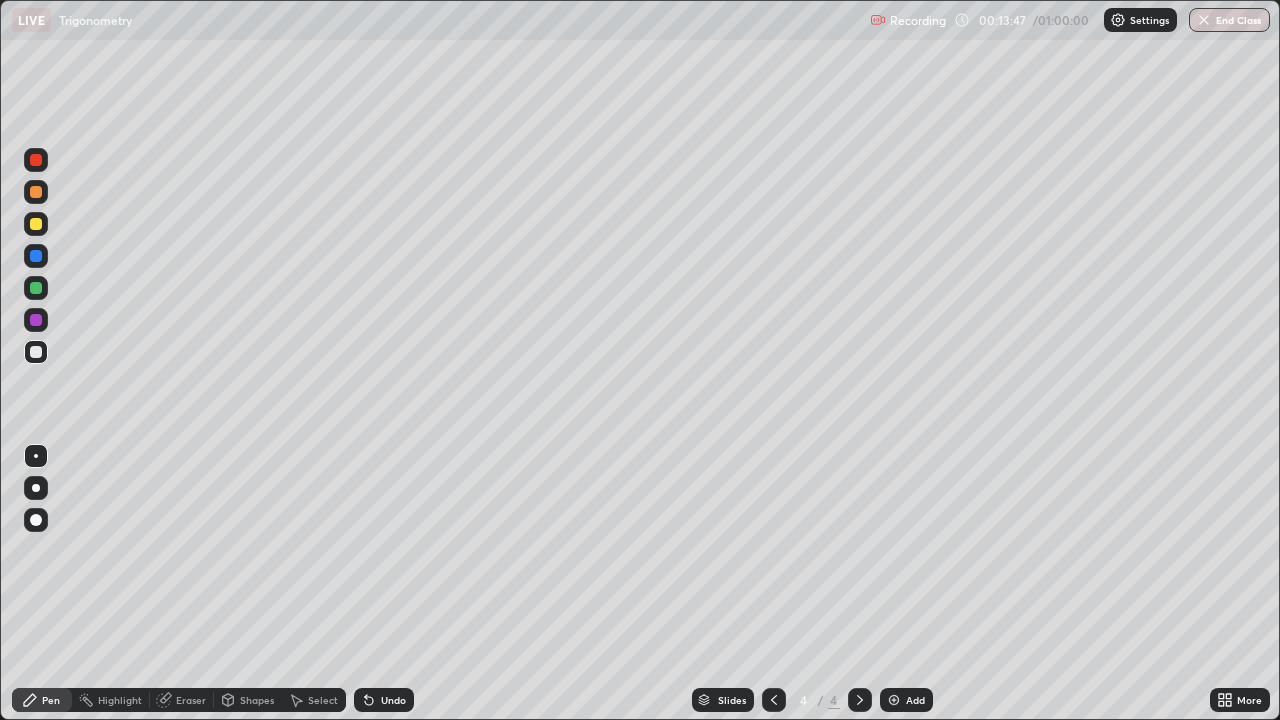 click 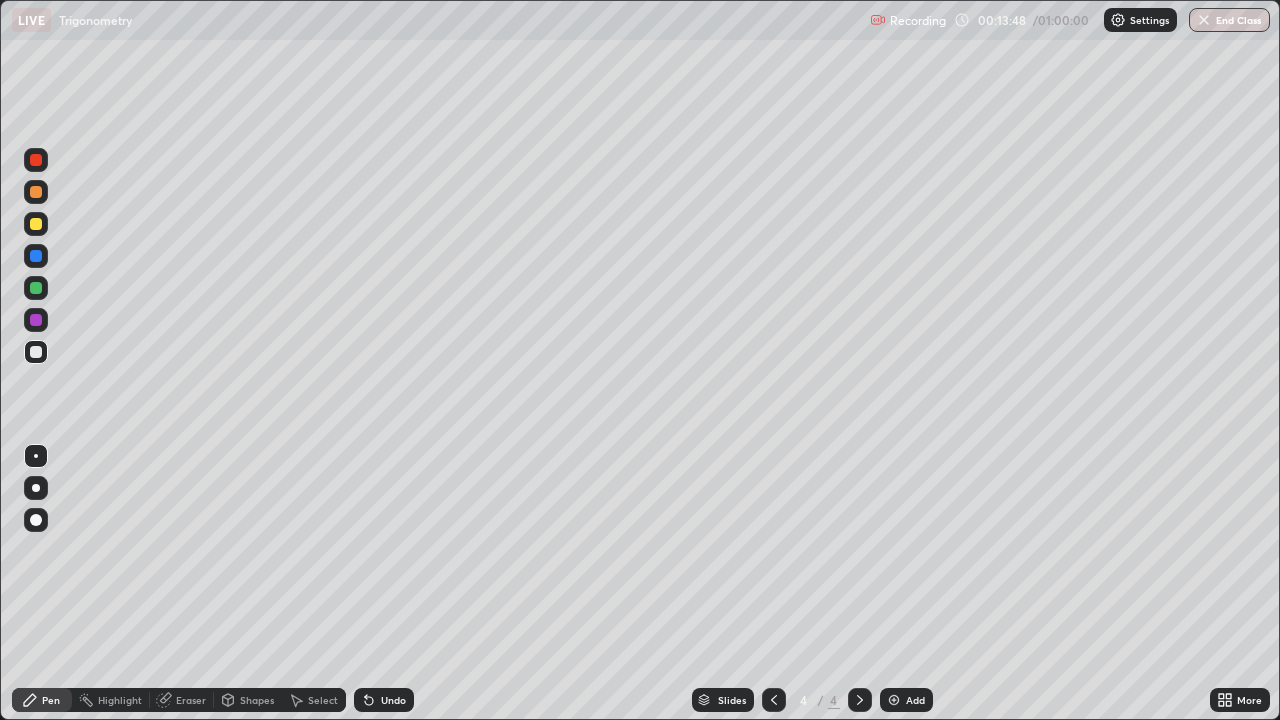 click on "More" at bounding box center [1240, 700] 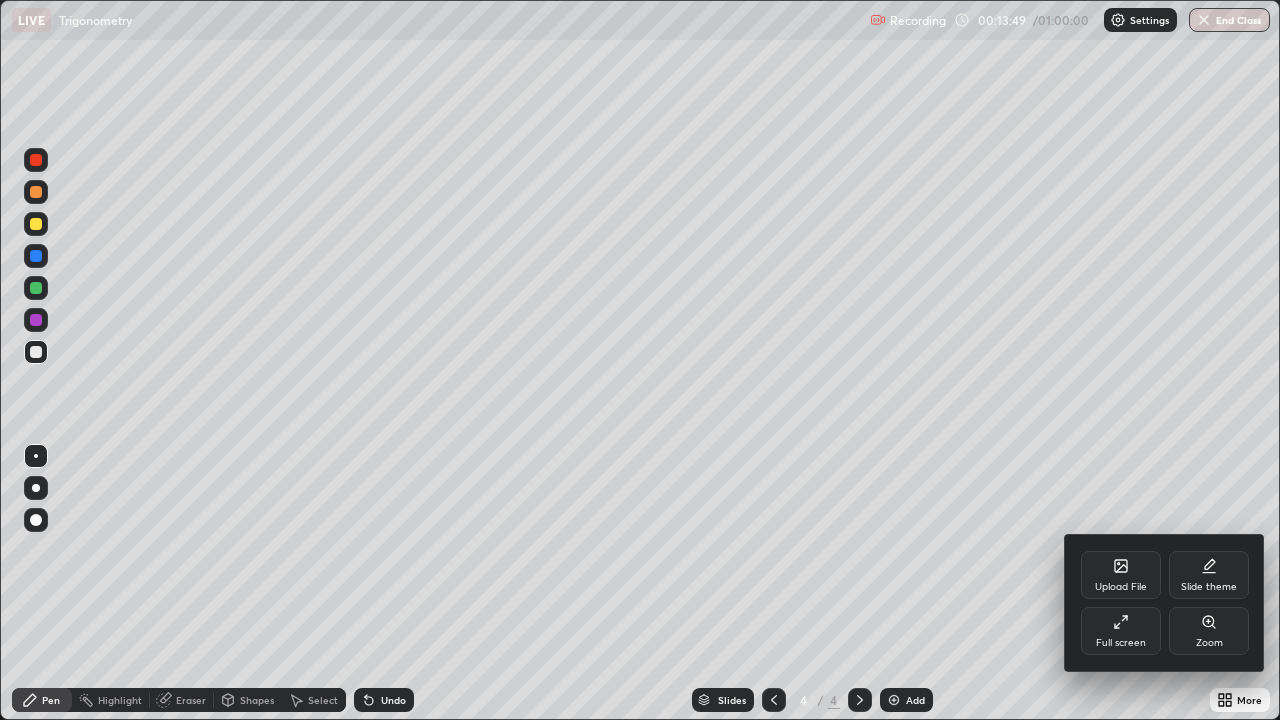 click on "Upload File" at bounding box center [1121, 575] 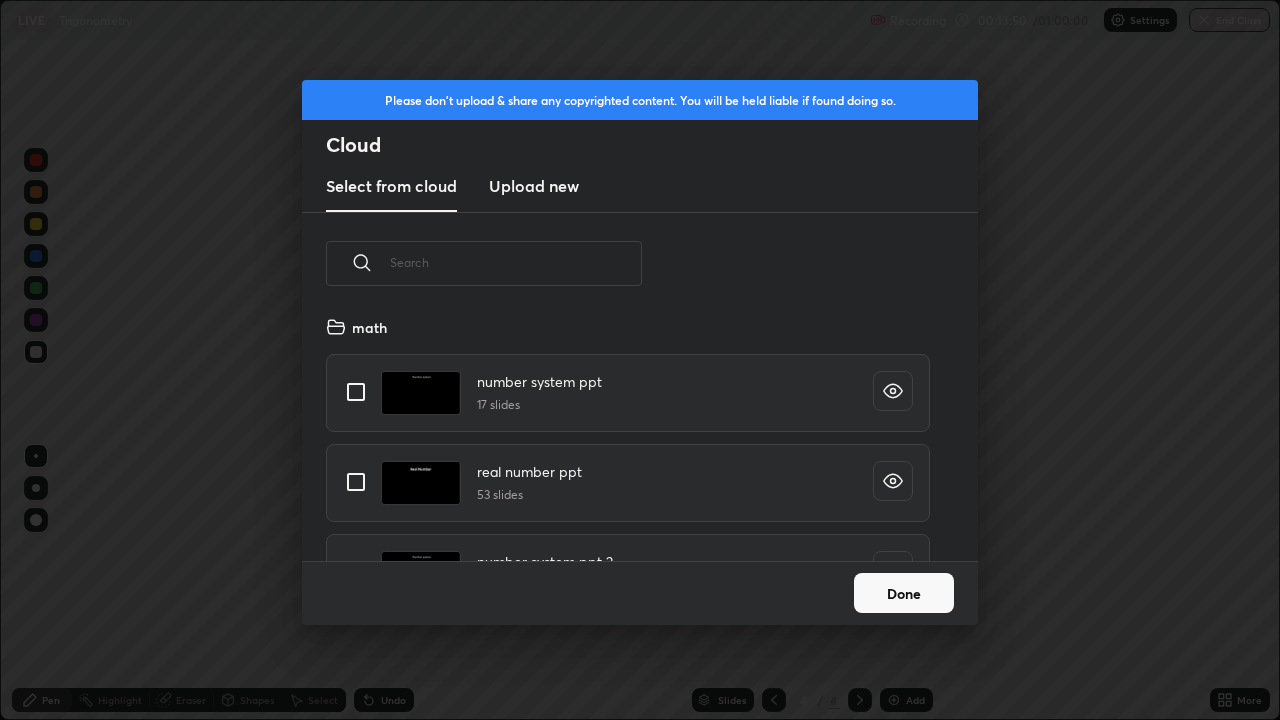 scroll, scrollTop: 7, scrollLeft: 11, axis: both 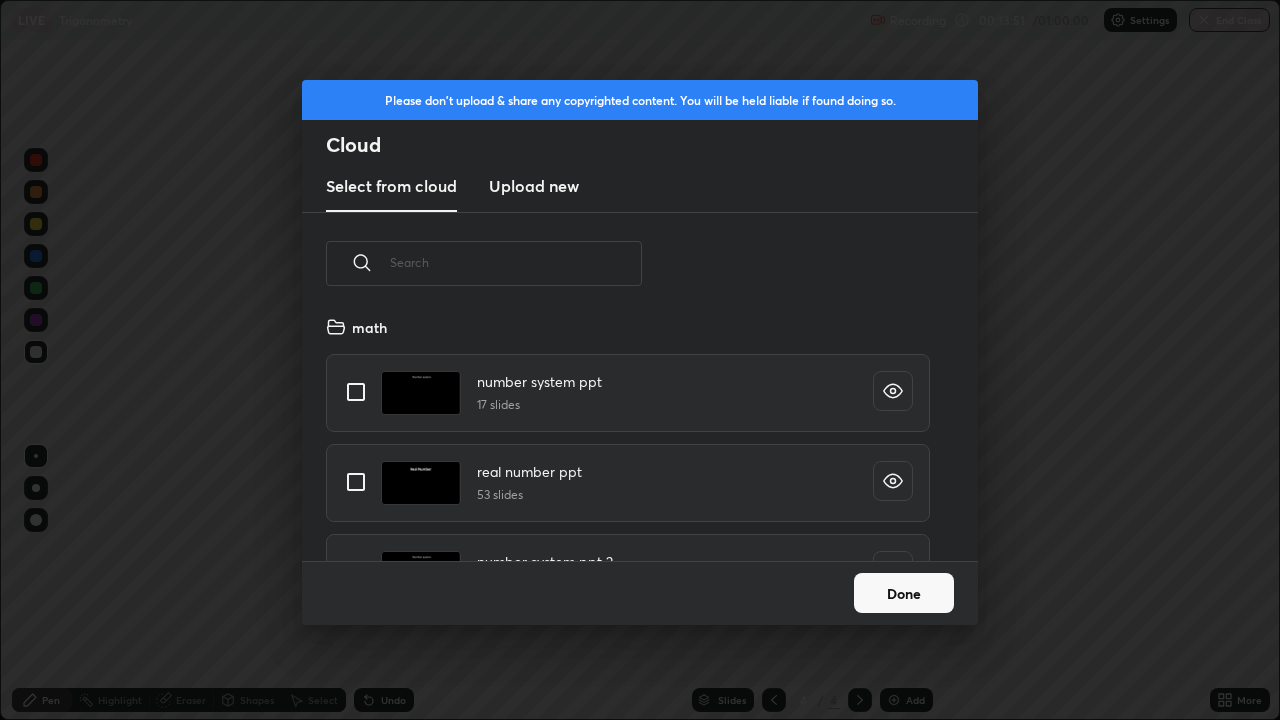 click on "Done" at bounding box center [904, 593] 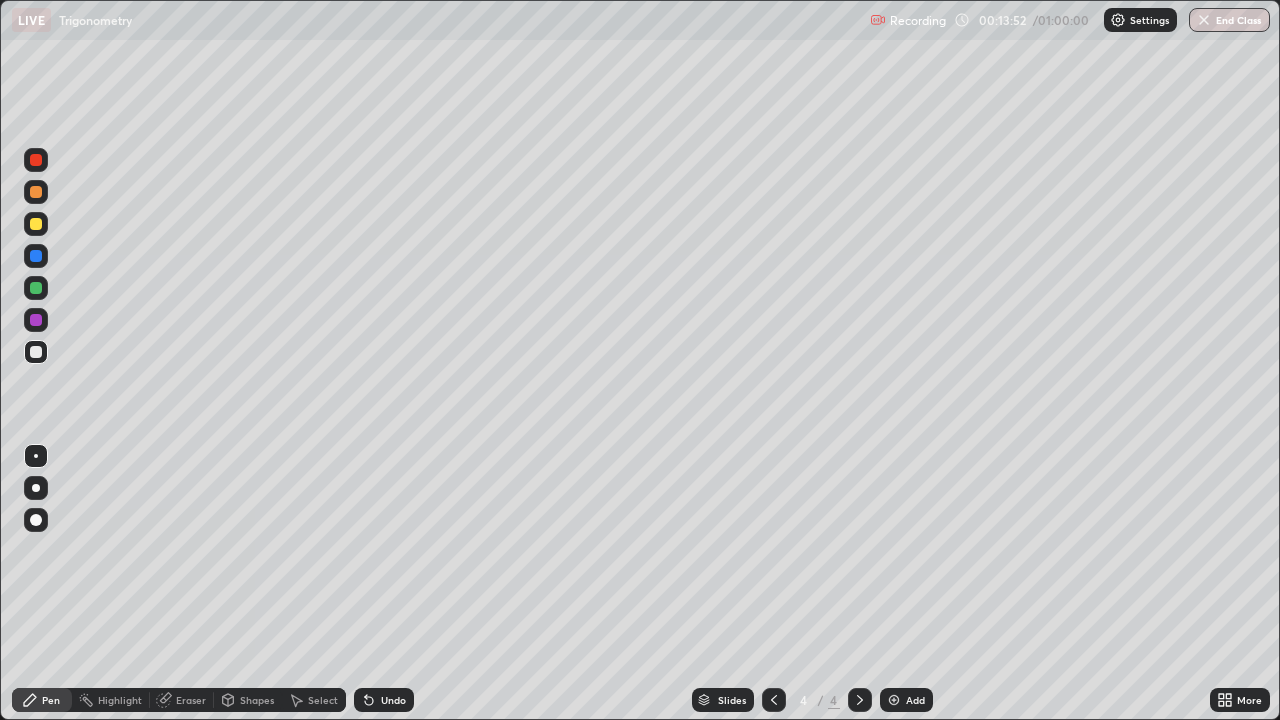click 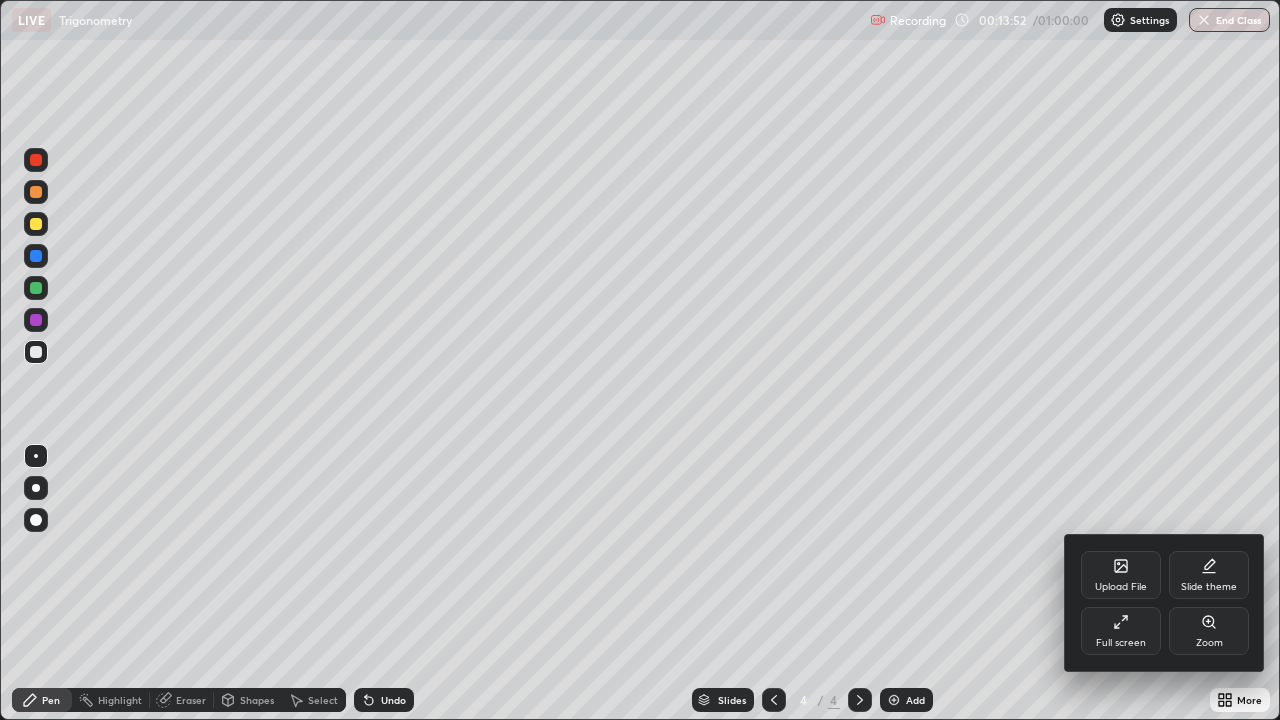 click on "Full screen" at bounding box center (1121, 631) 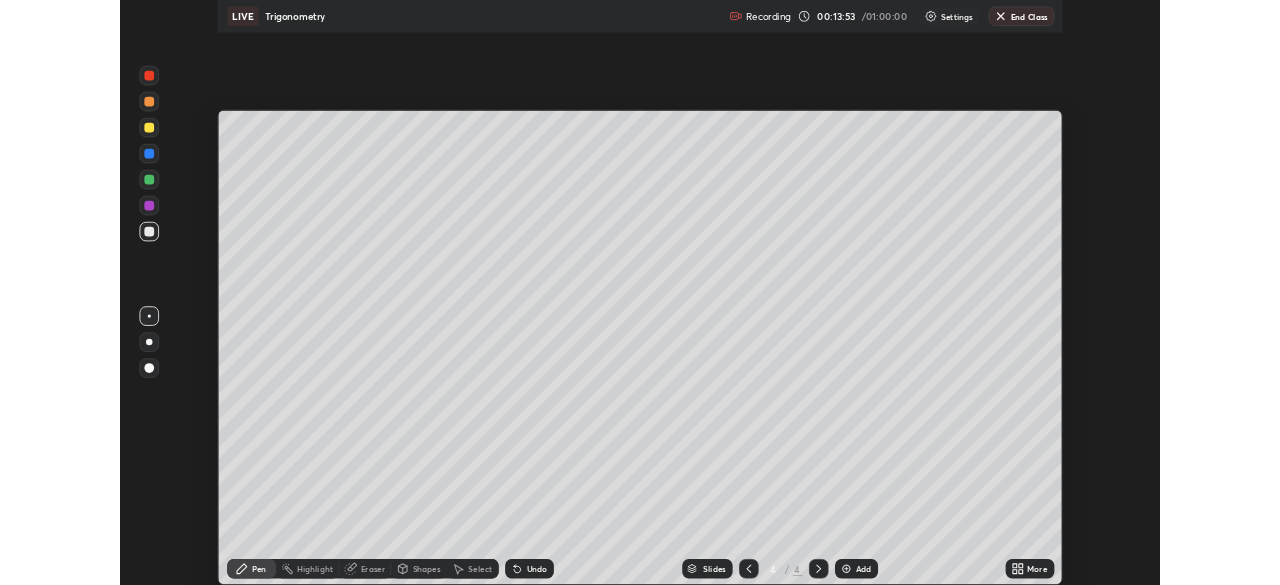 scroll, scrollTop: 585, scrollLeft: 1280, axis: both 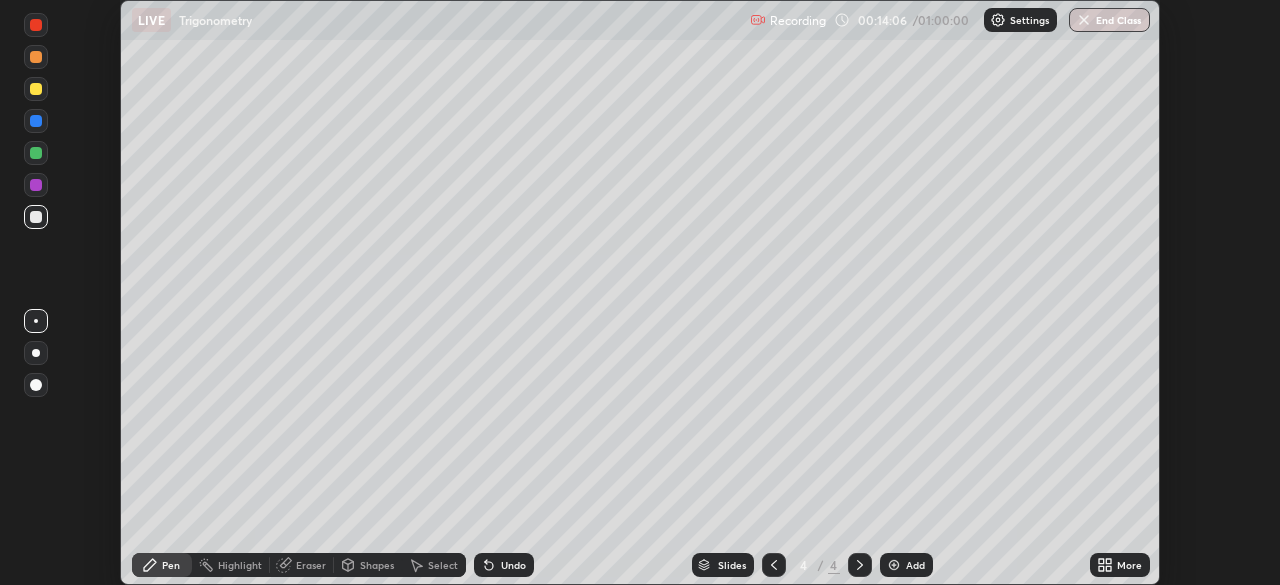 click 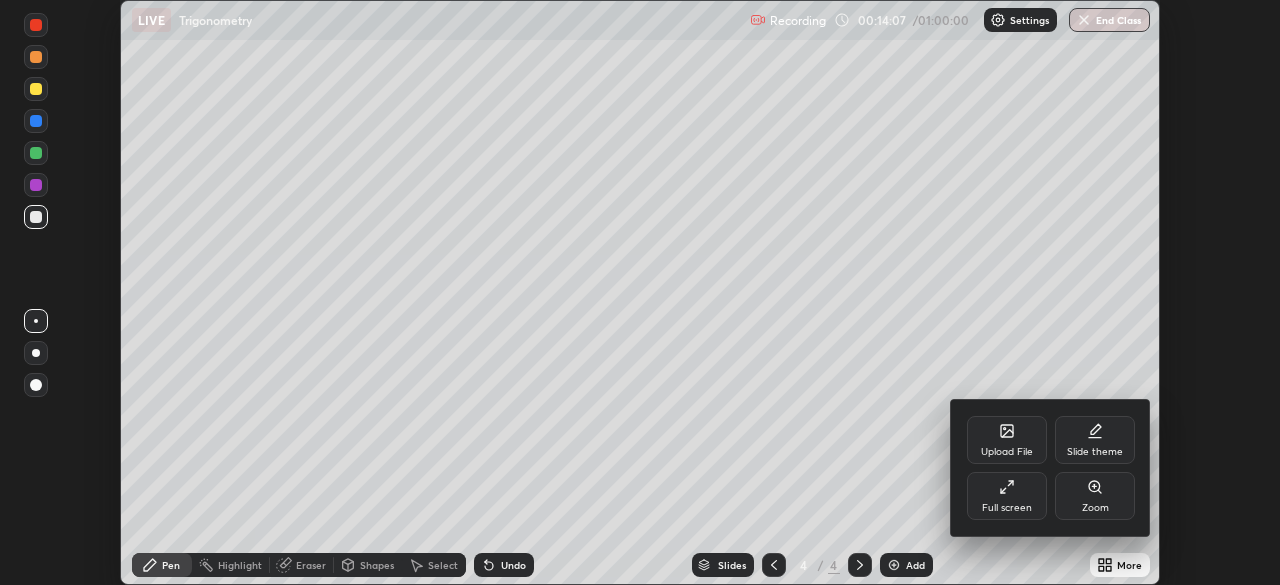 click on "Upload File" at bounding box center [1007, 452] 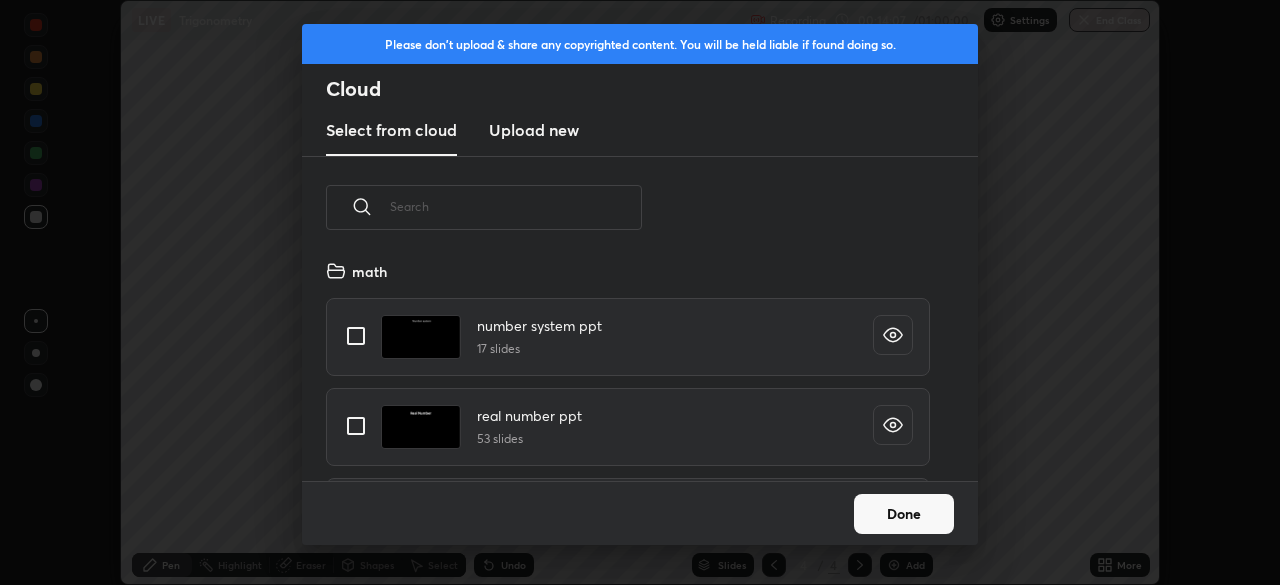 scroll, scrollTop: 7, scrollLeft: 11, axis: both 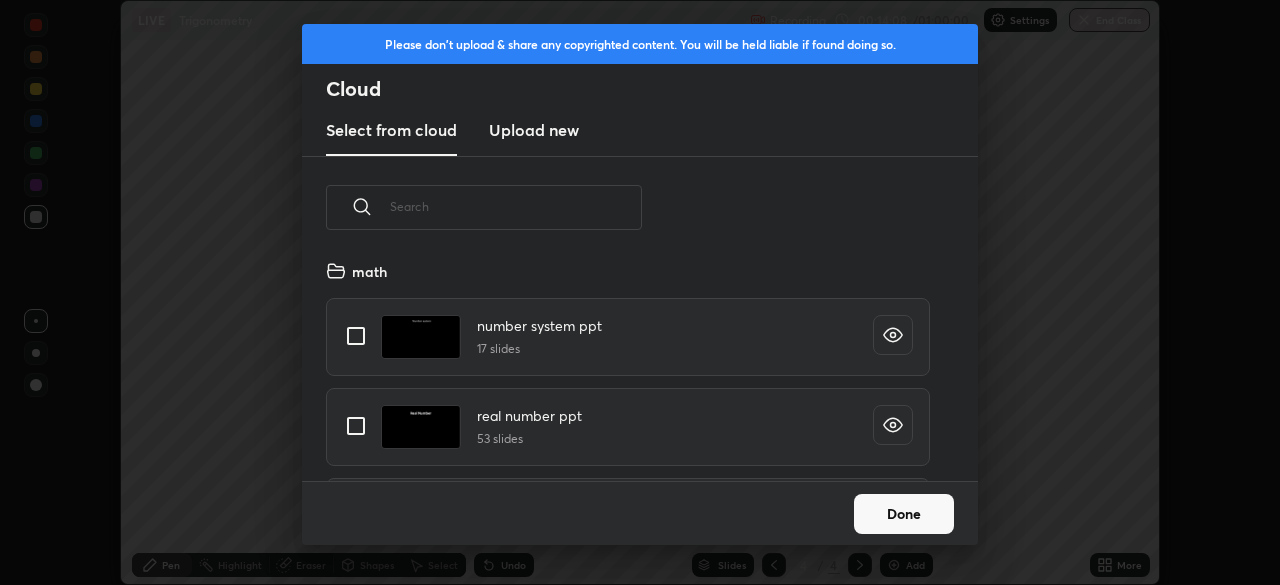 click on "Upload new" at bounding box center [534, 130] 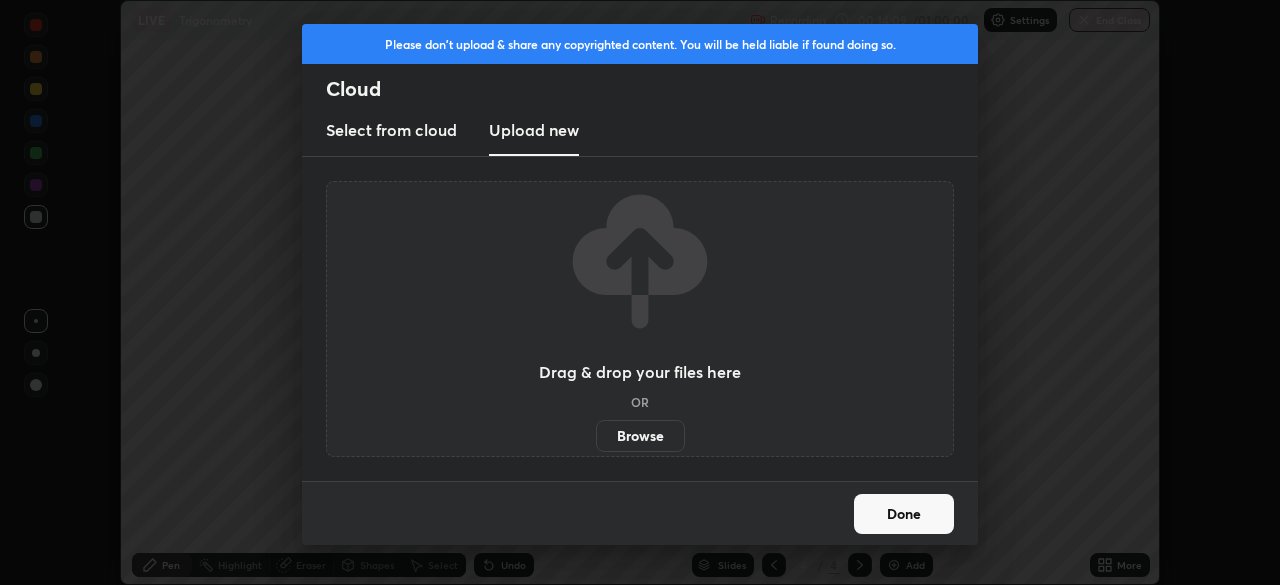 click on "Browse" at bounding box center [640, 436] 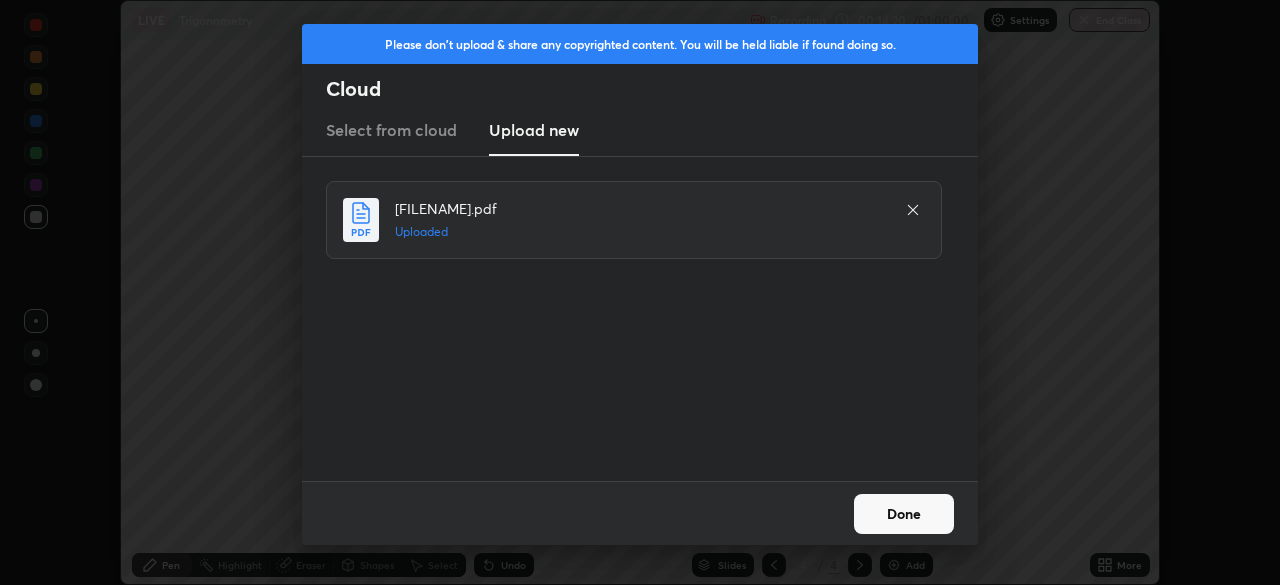 click on "Done" at bounding box center (904, 514) 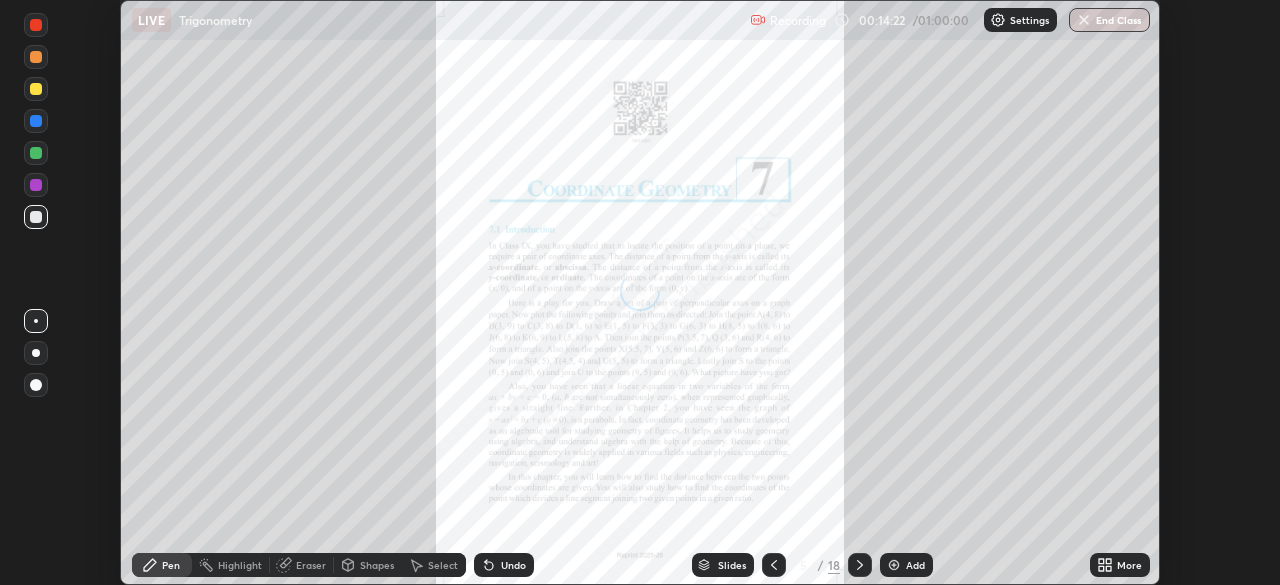 click 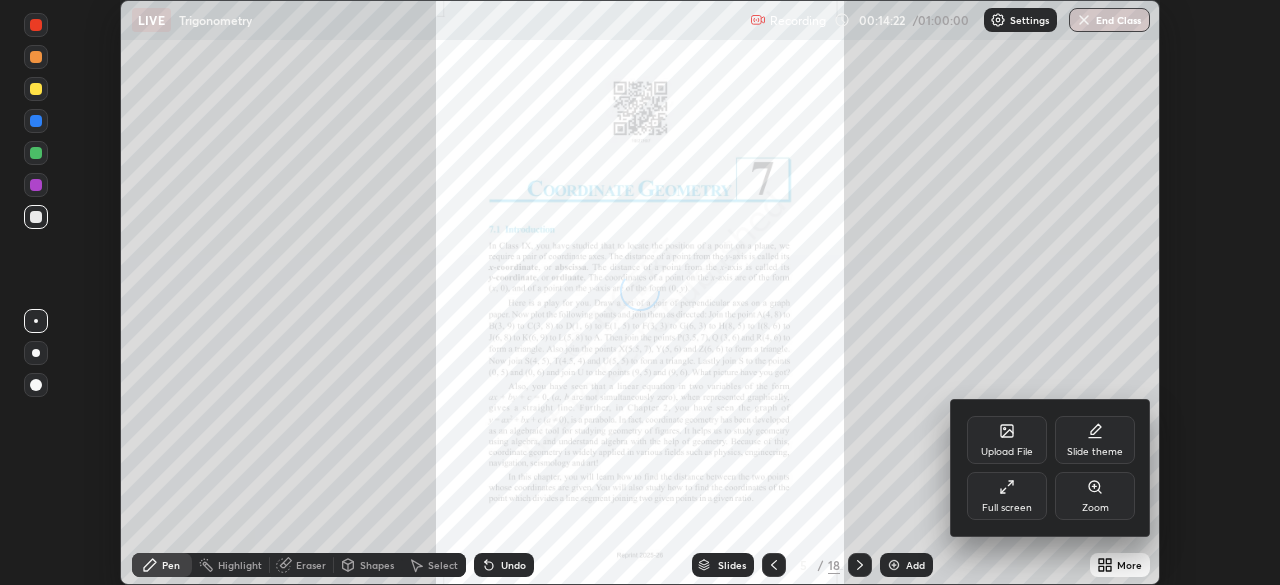 click on "Full screen" at bounding box center (1007, 496) 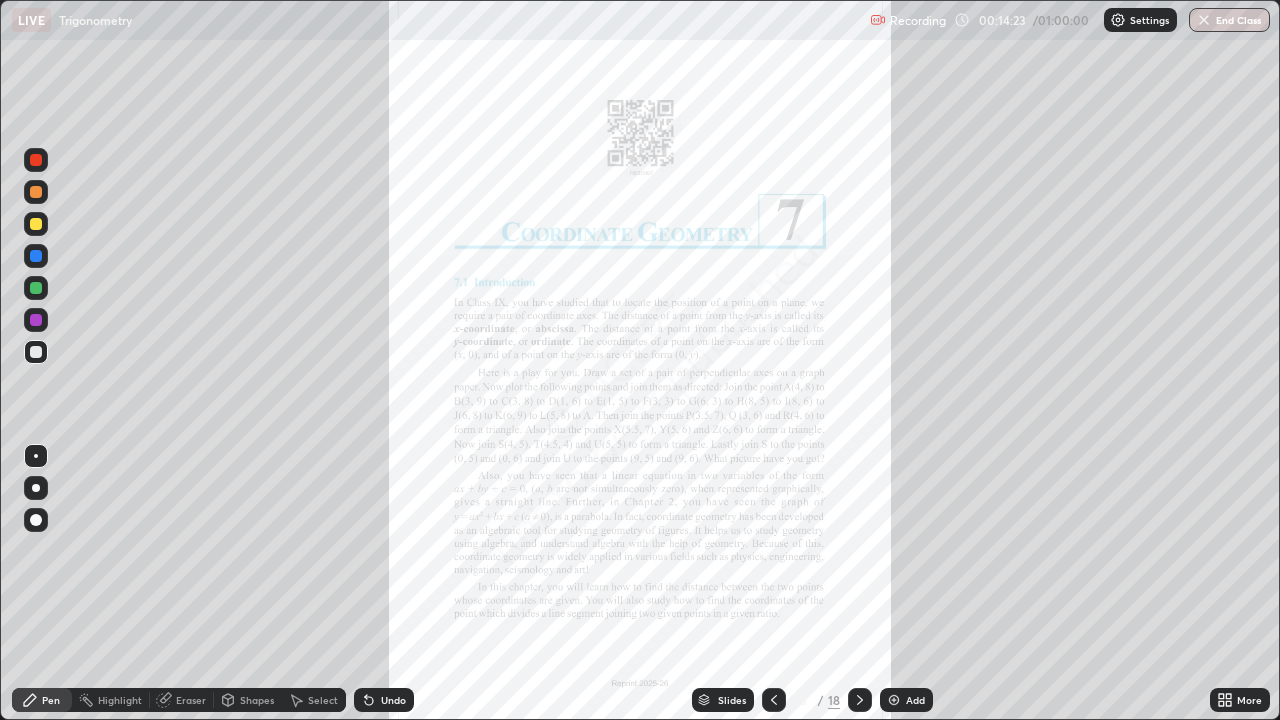scroll, scrollTop: 99280, scrollLeft: 98720, axis: both 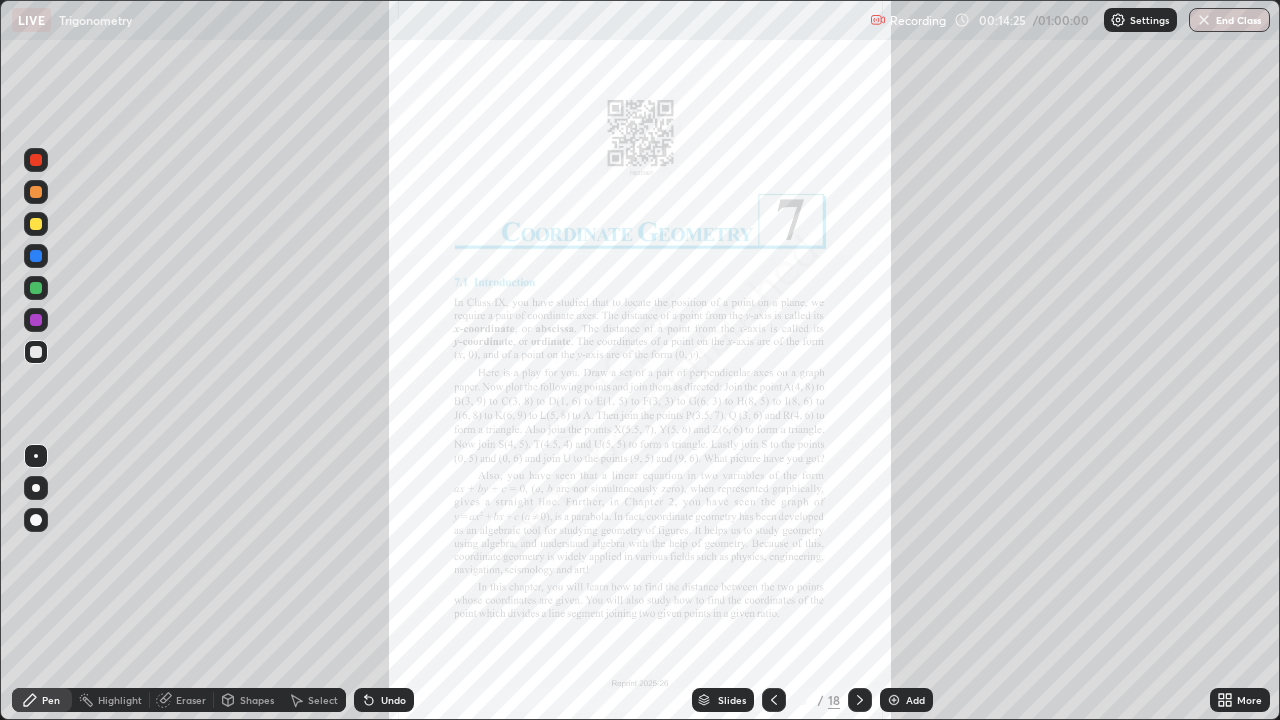 click on "Slides" at bounding box center [732, 700] 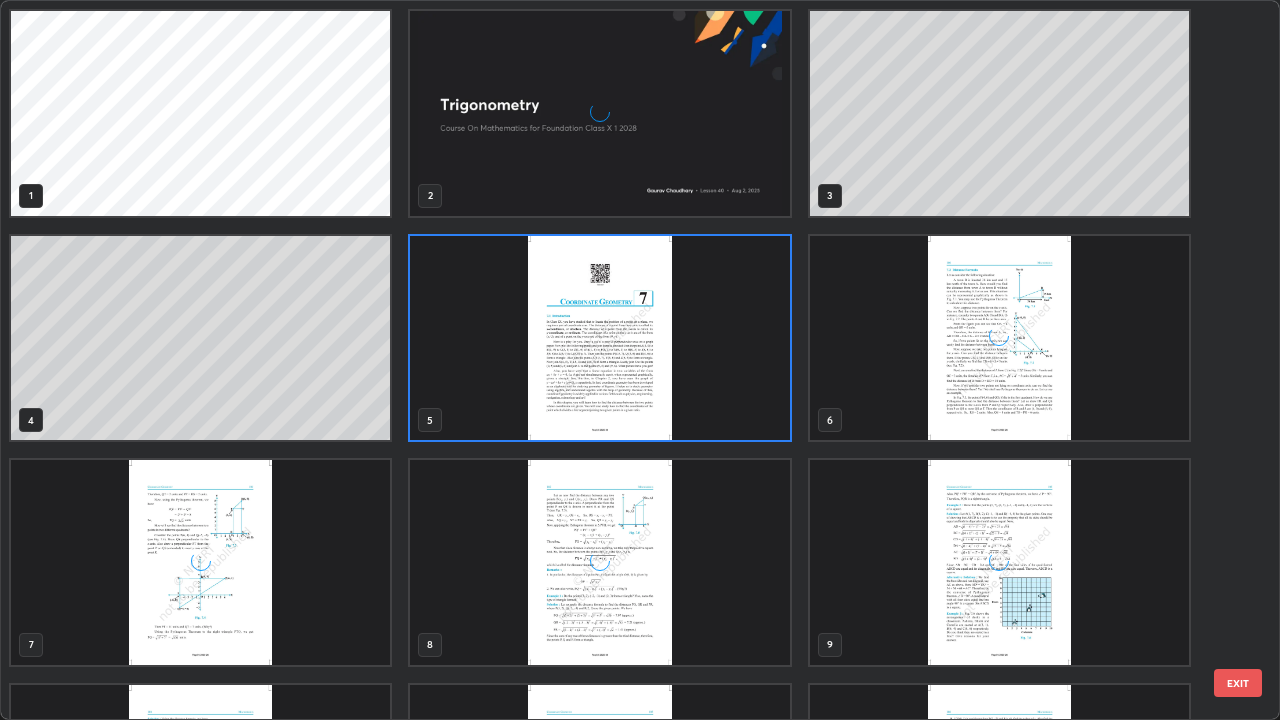 scroll, scrollTop: 7, scrollLeft: 11, axis: both 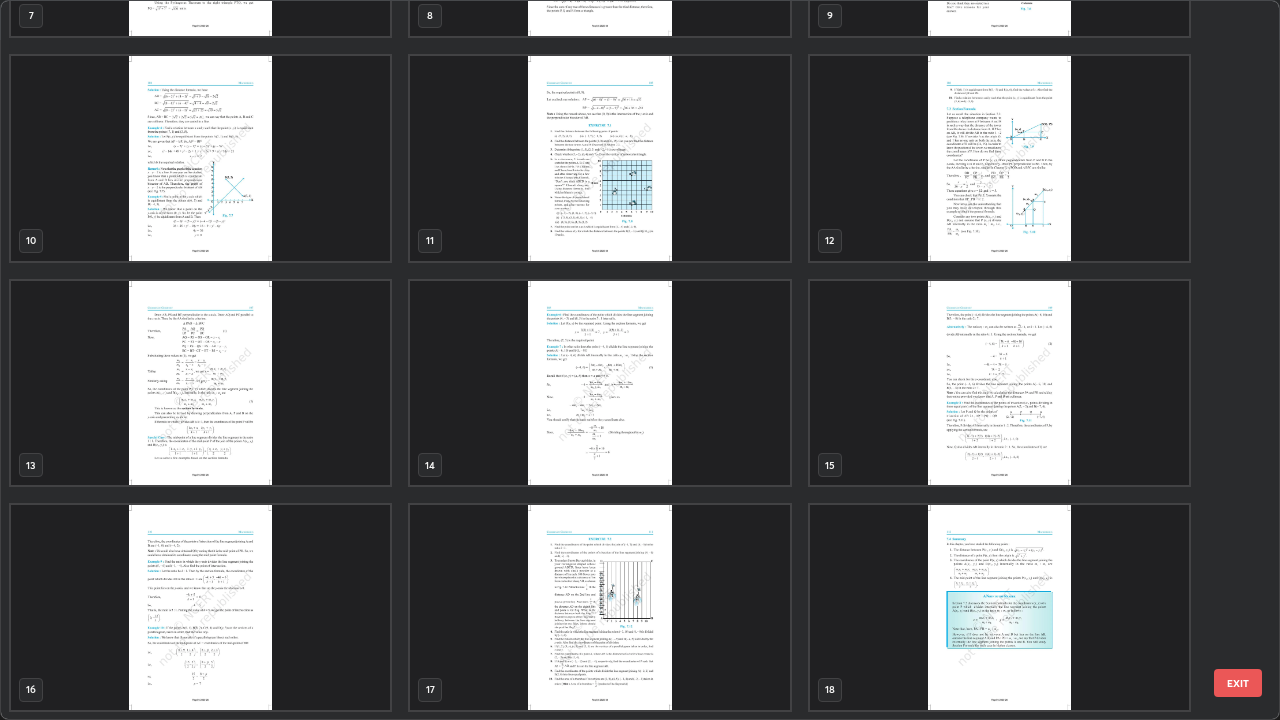 click at bounding box center [999, 158] 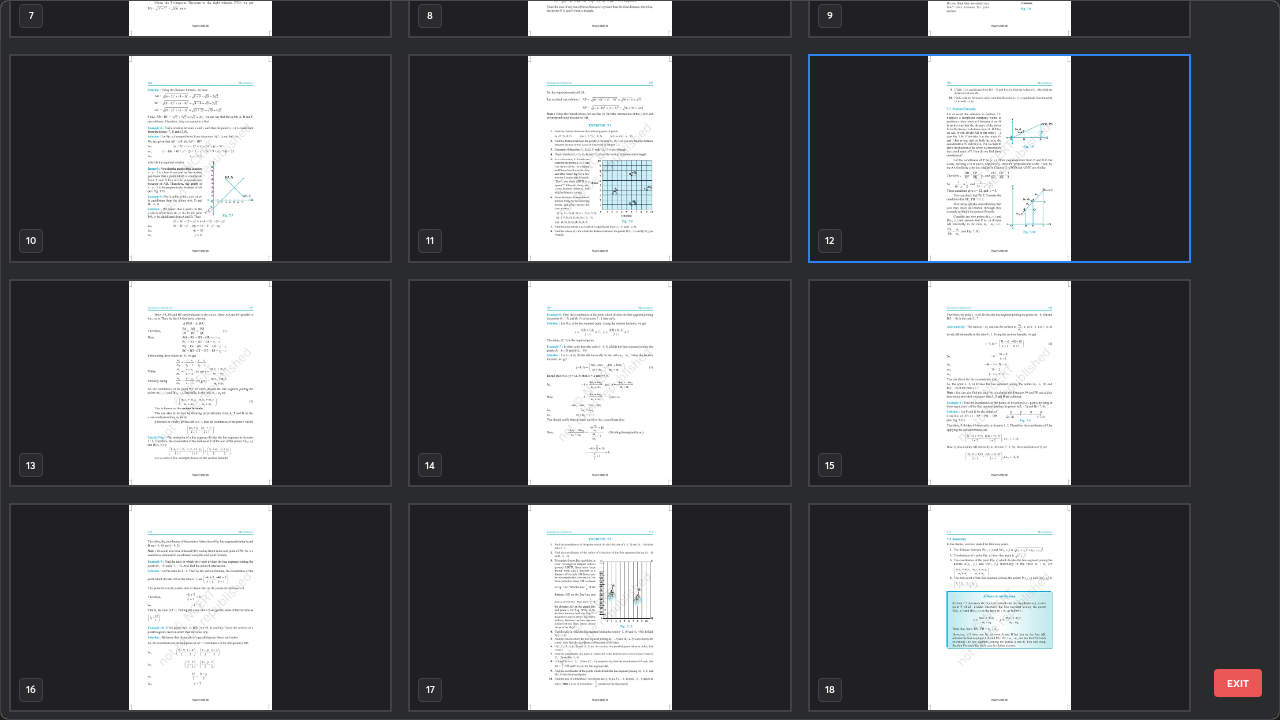 click at bounding box center (999, 158) 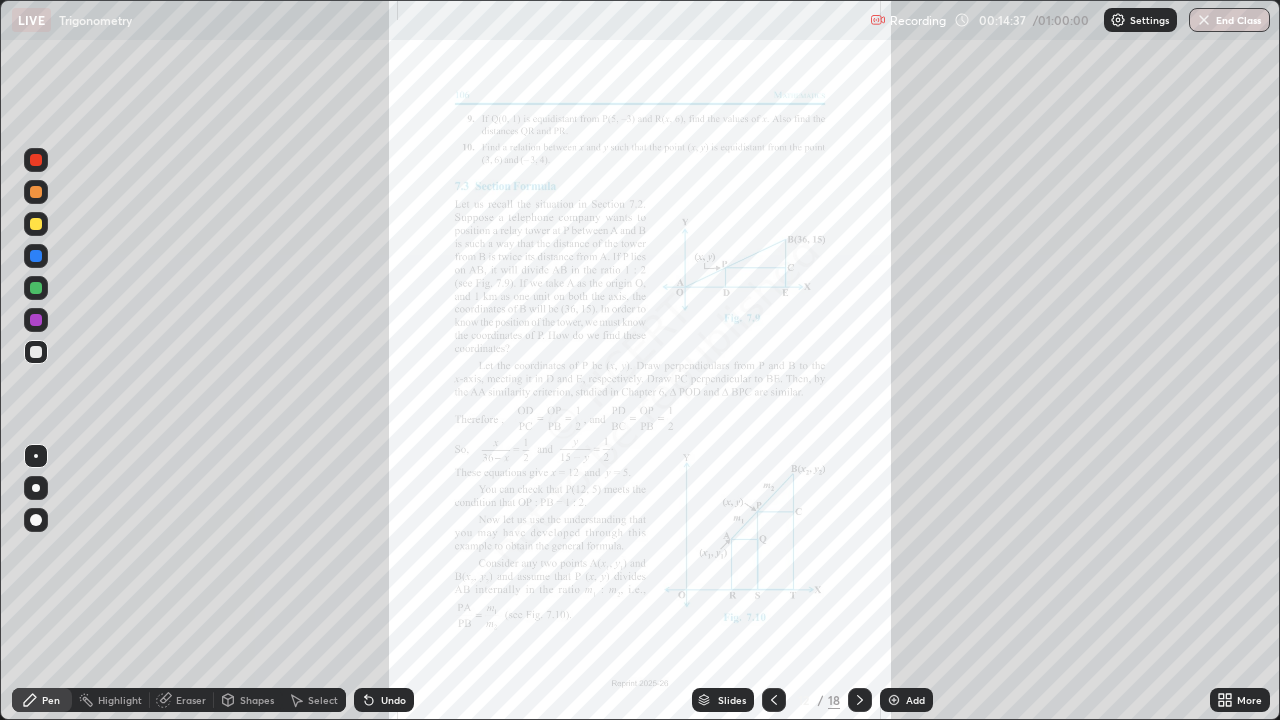 click 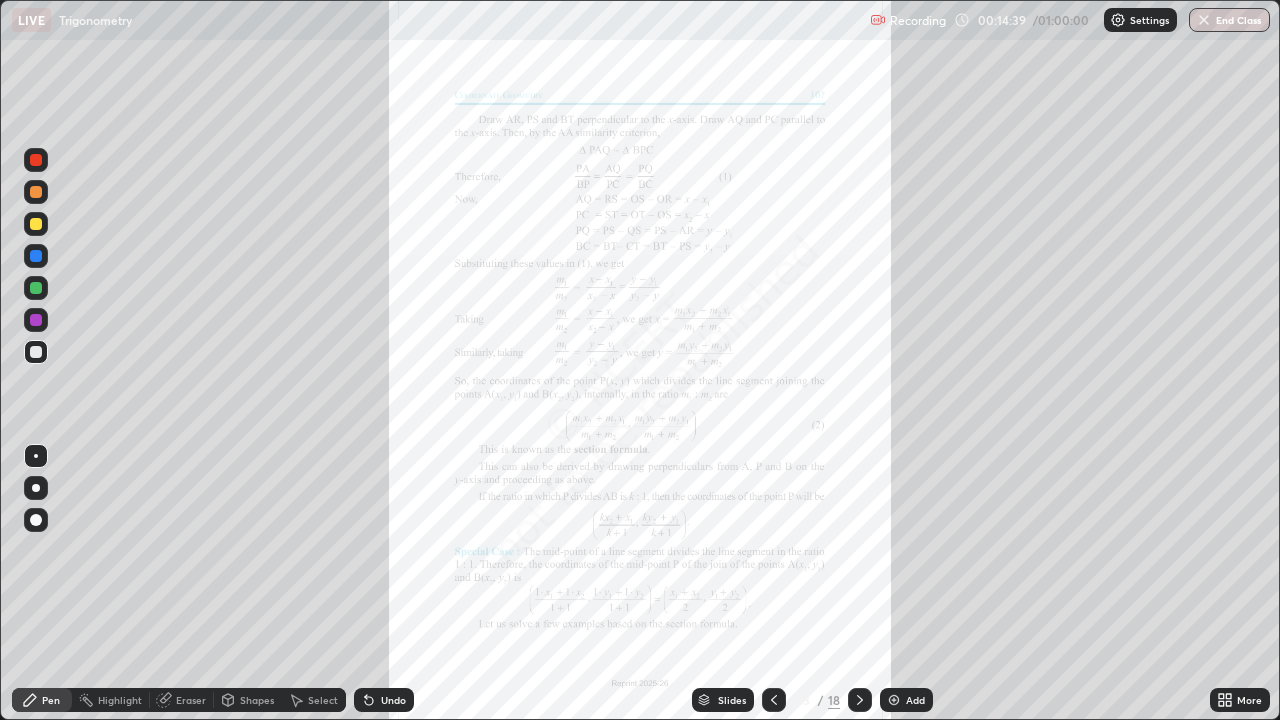 click 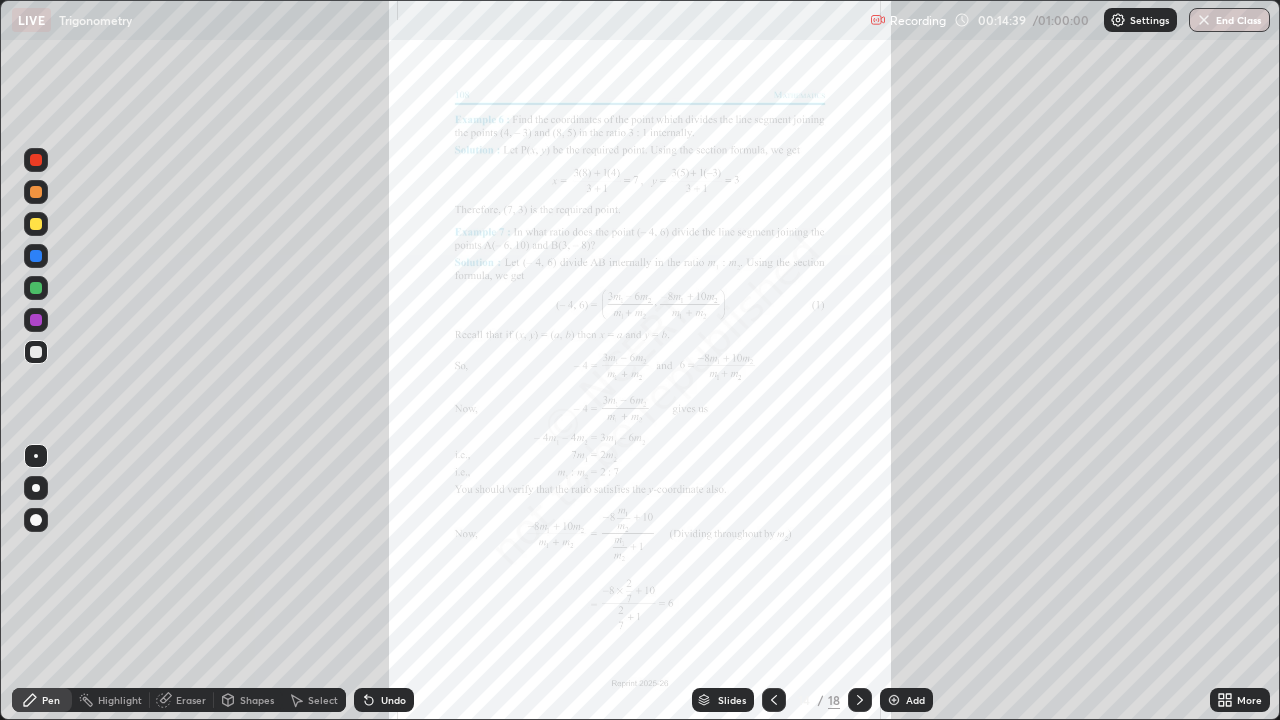 click at bounding box center [860, 700] 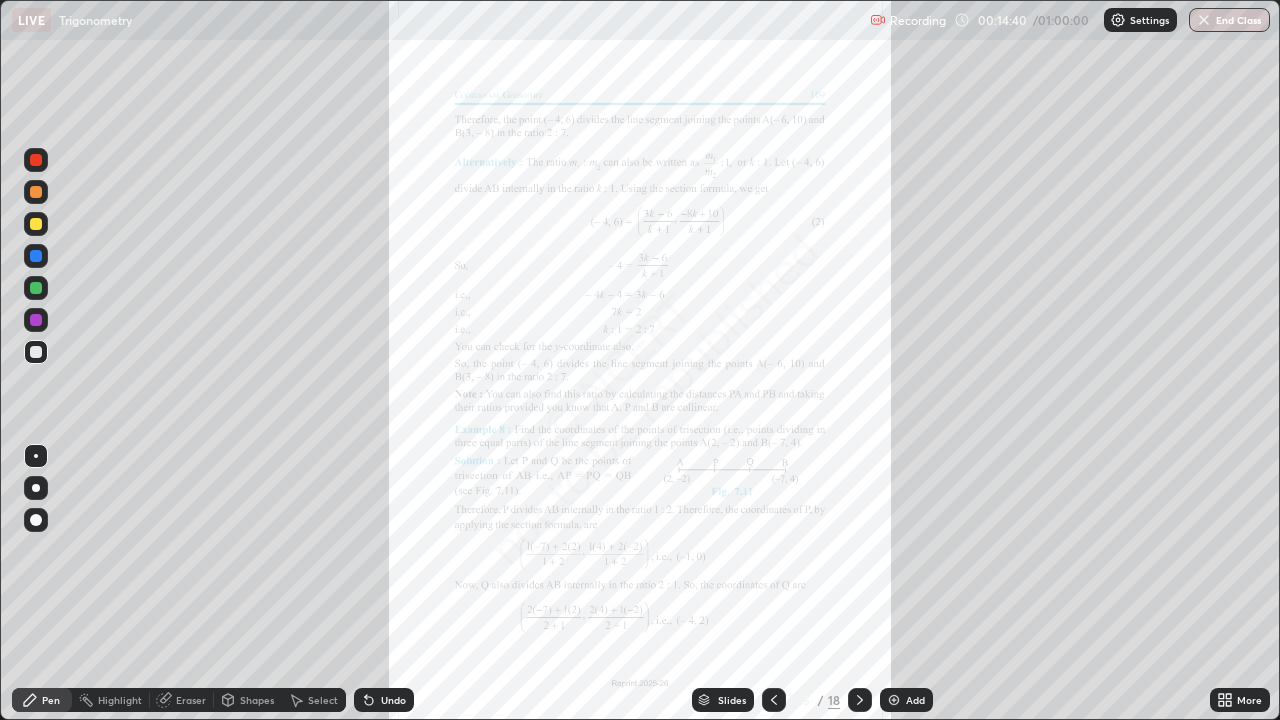 click at bounding box center (860, 700) 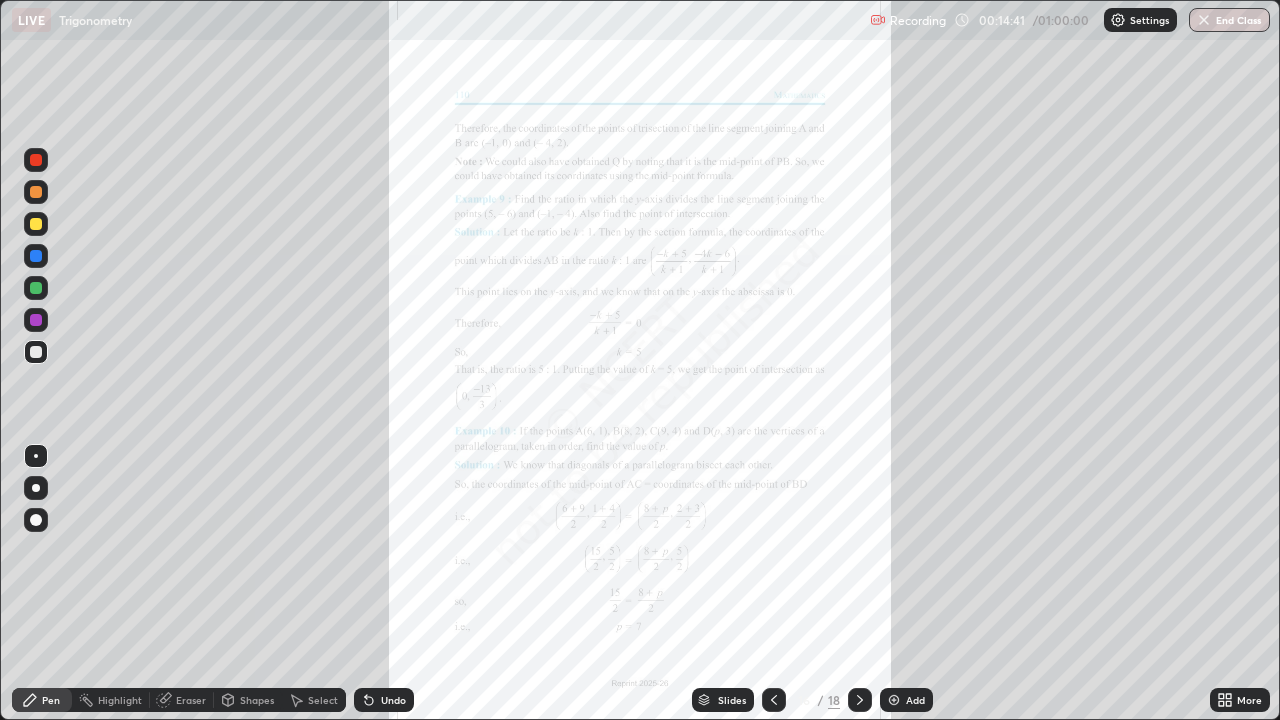 click 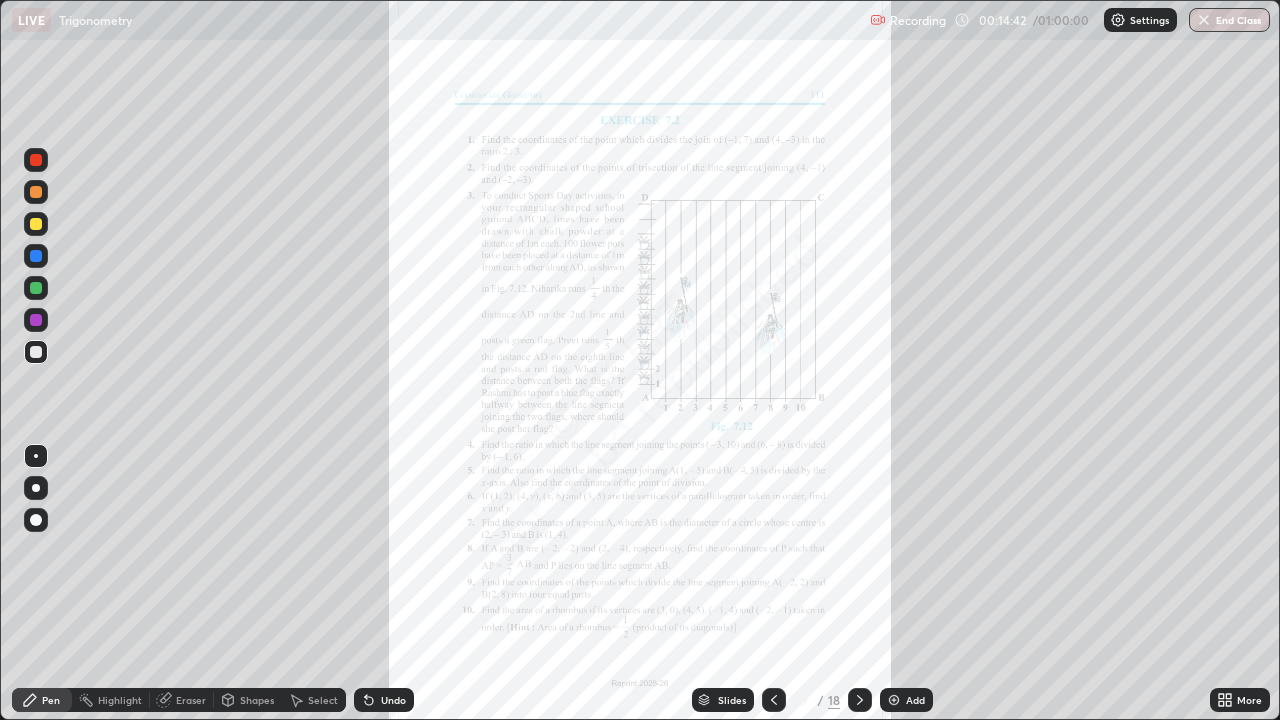 click on "More" at bounding box center [1249, 700] 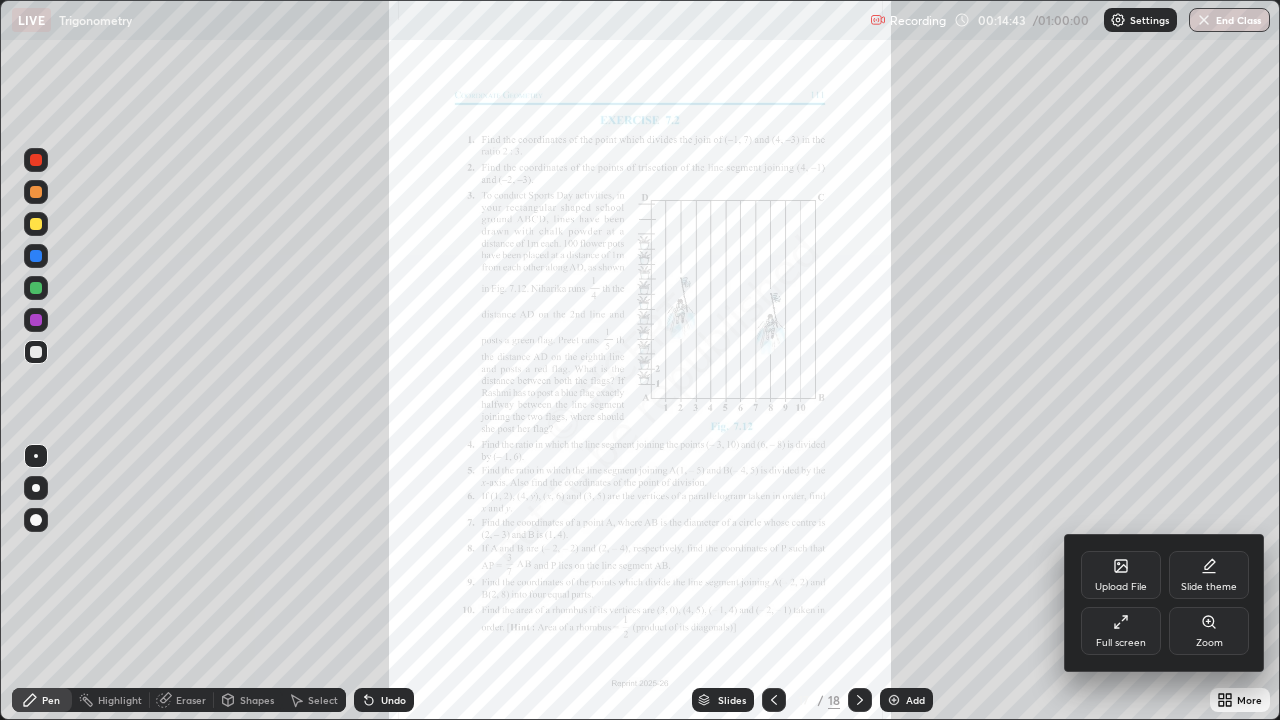 click on "Zoom" at bounding box center [1209, 643] 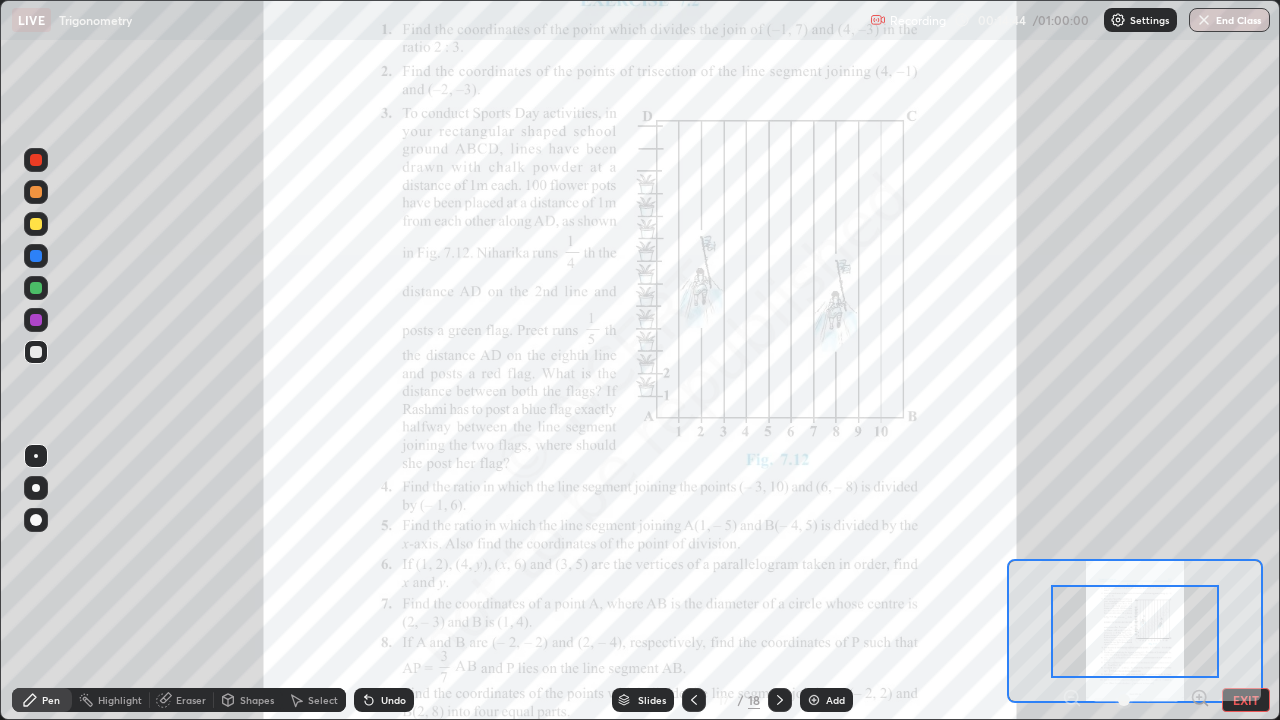 click 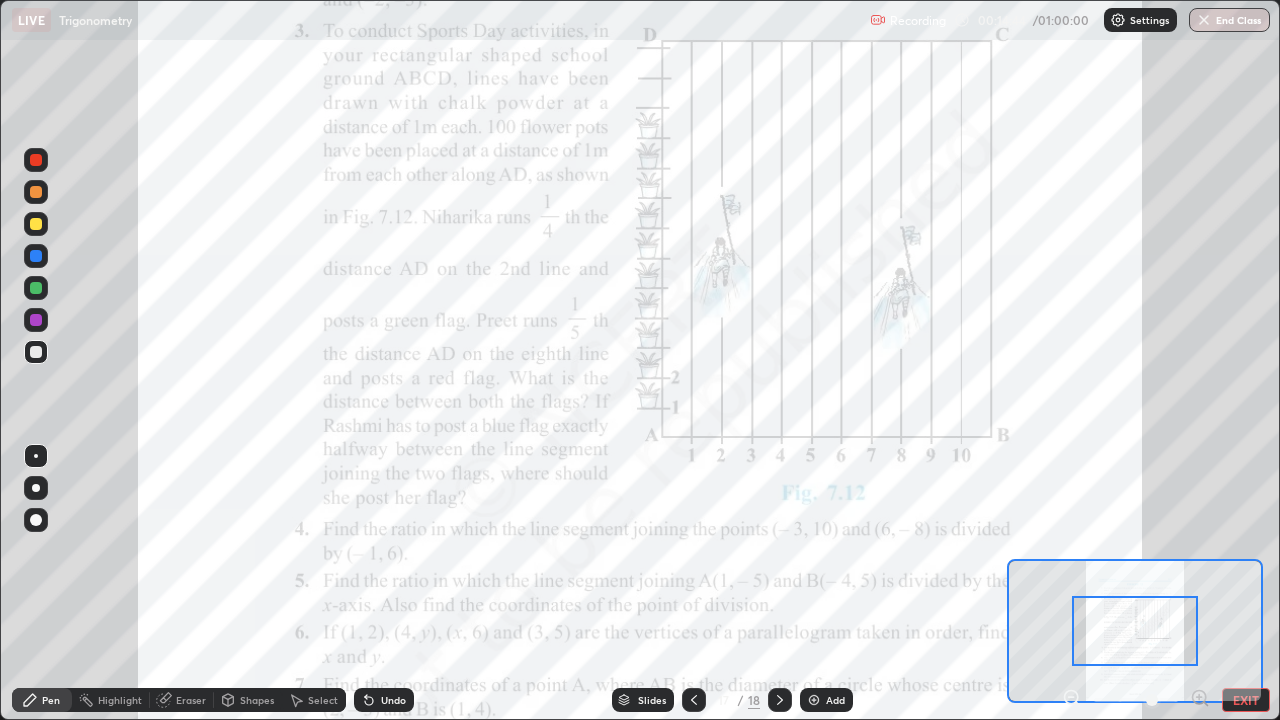 click 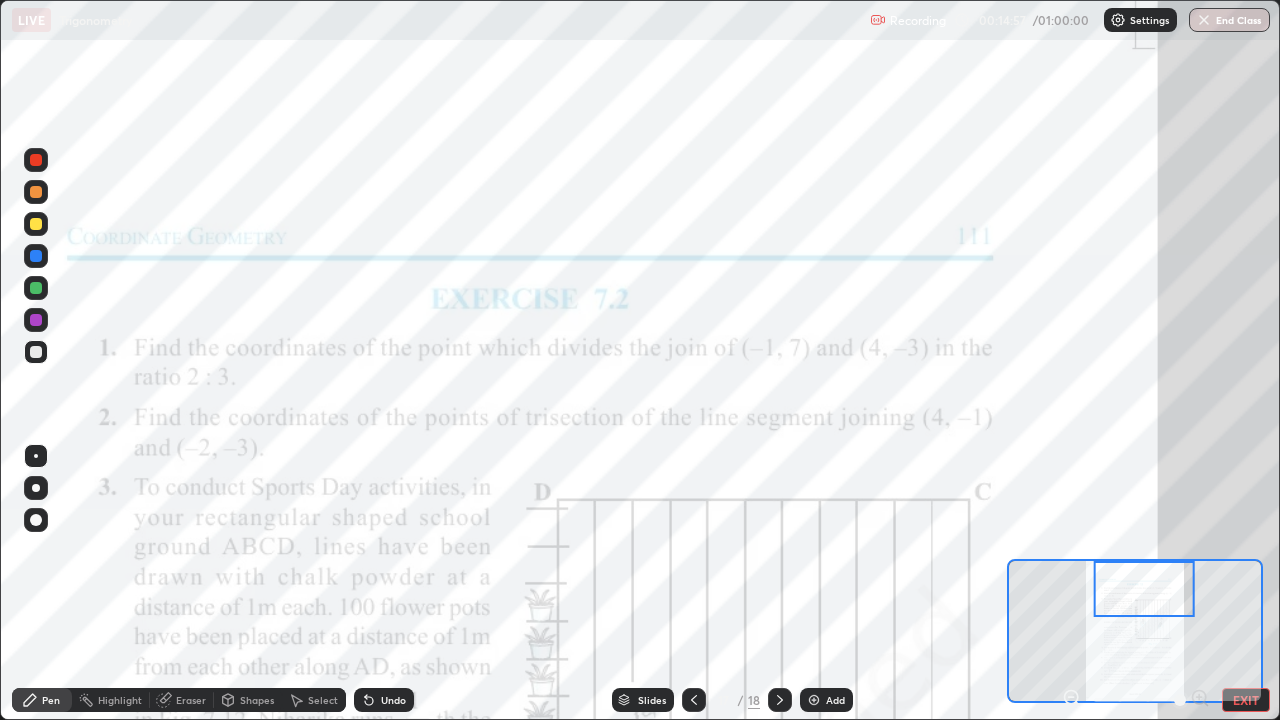 click at bounding box center [36, 320] 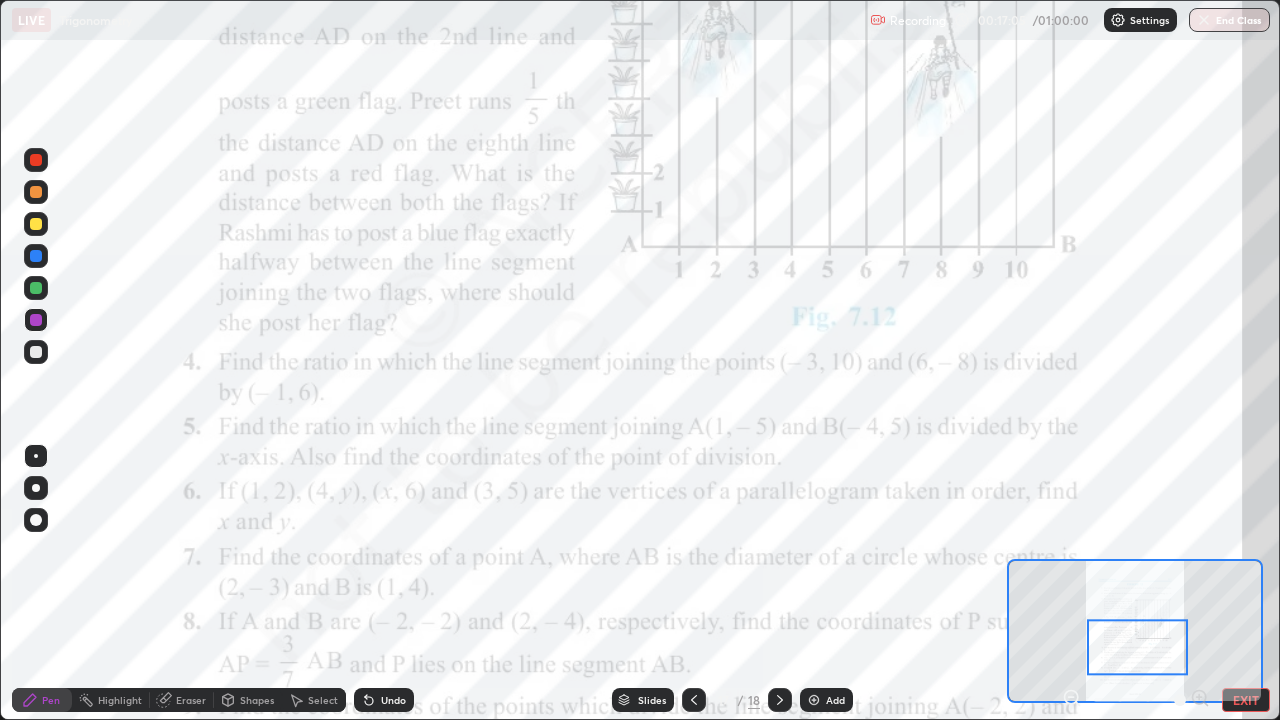 click on "Add" at bounding box center (835, 700) 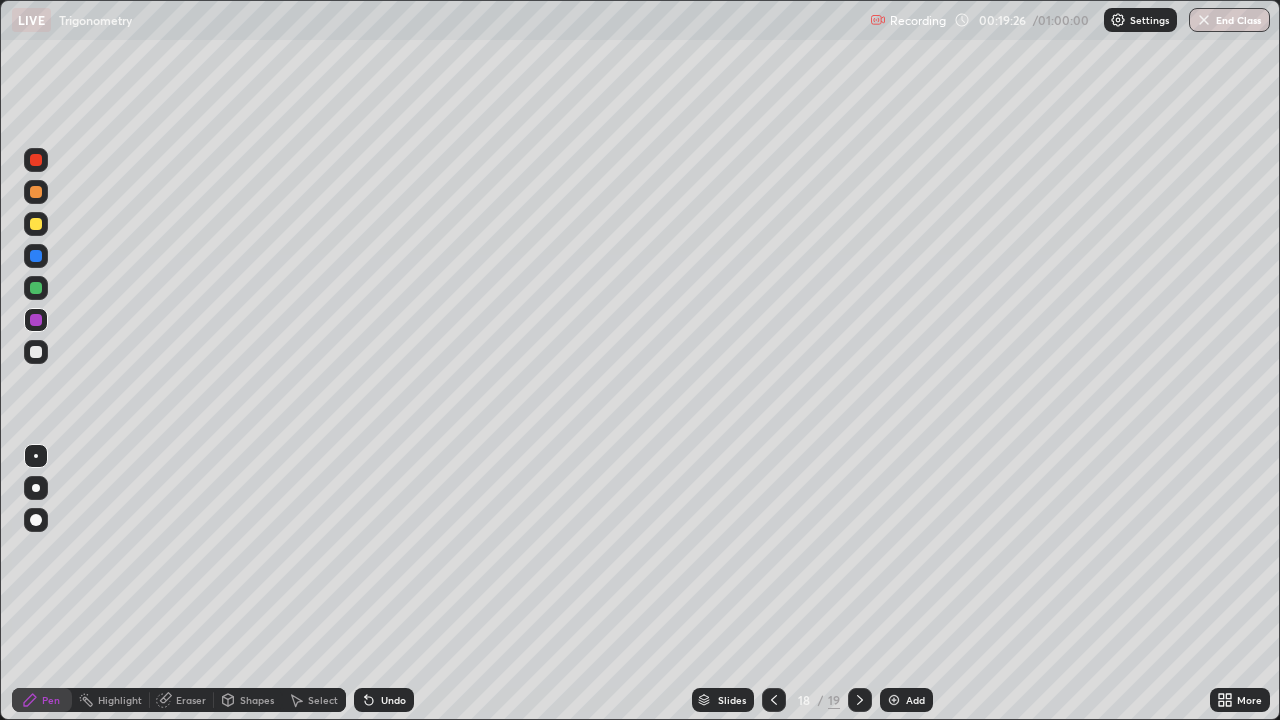 click 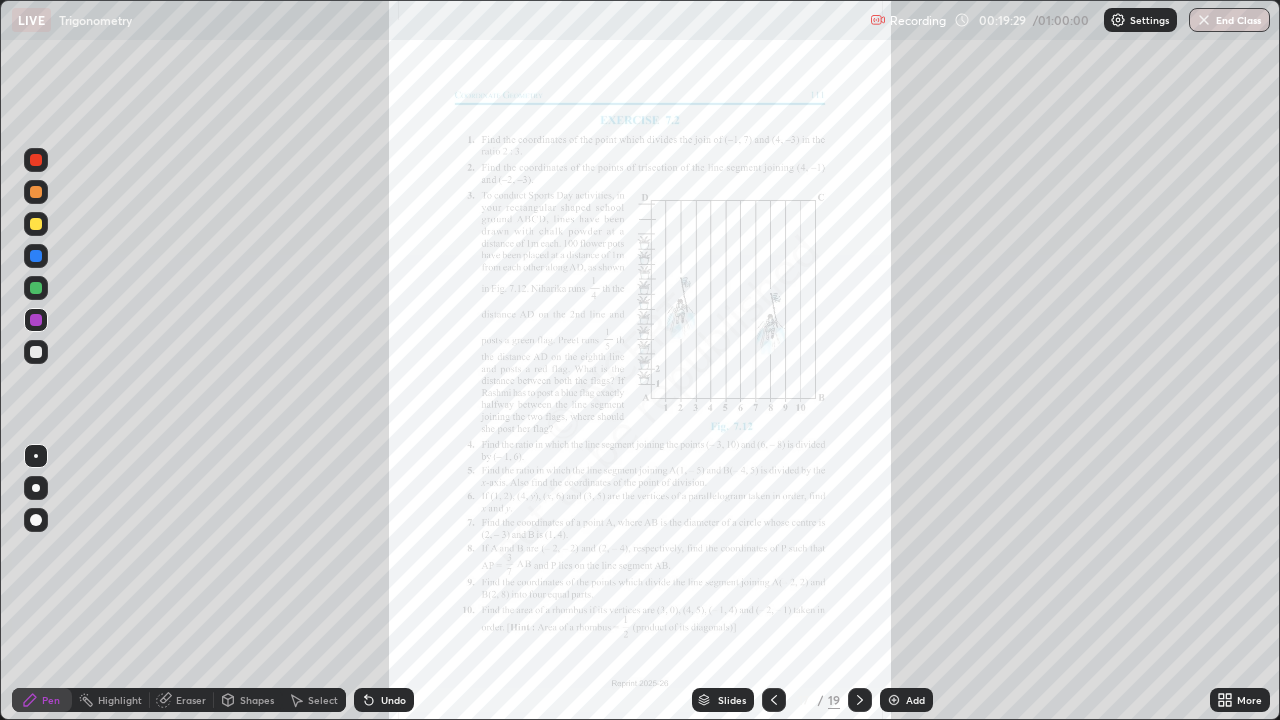 click 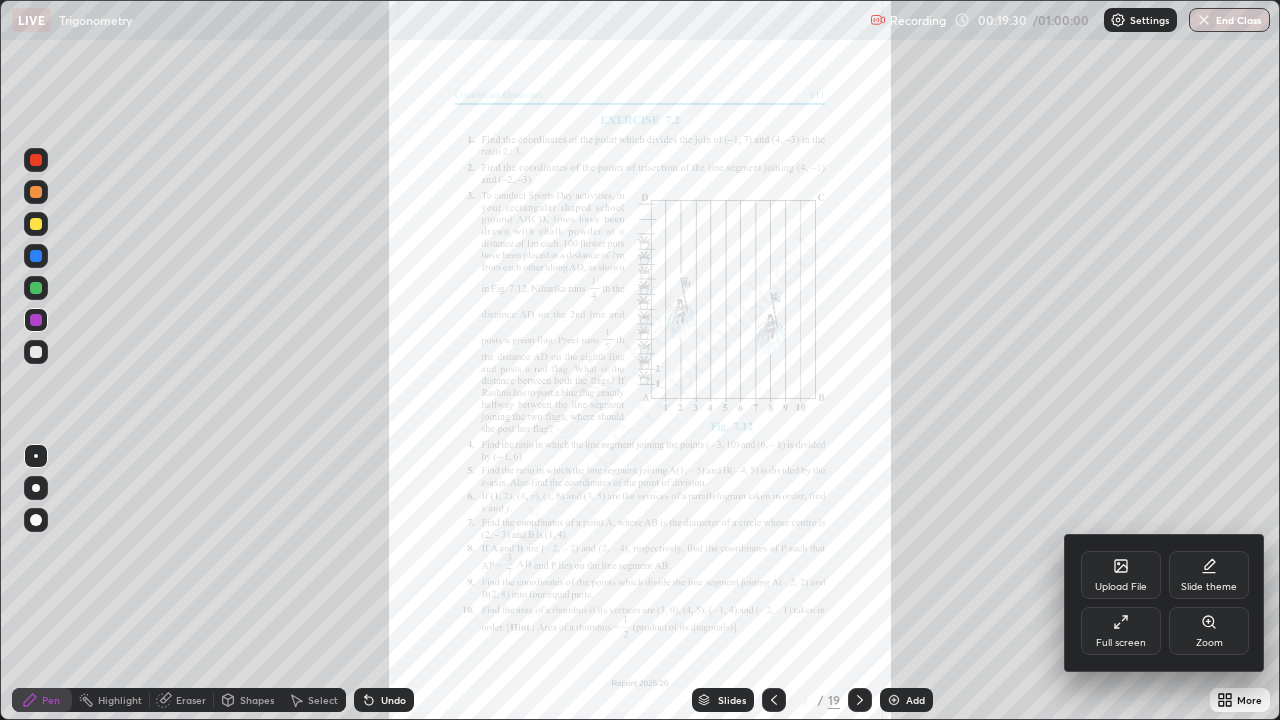 click on "Zoom" at bounding box center [1209, 631] 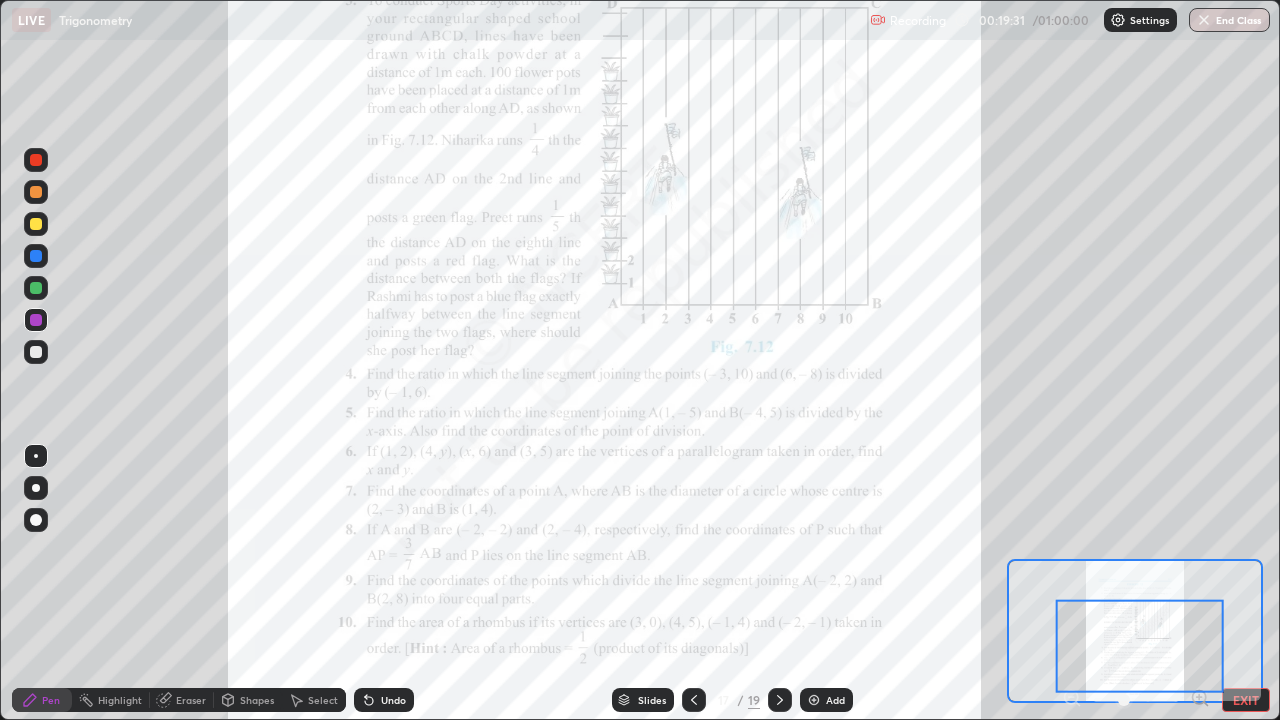 click 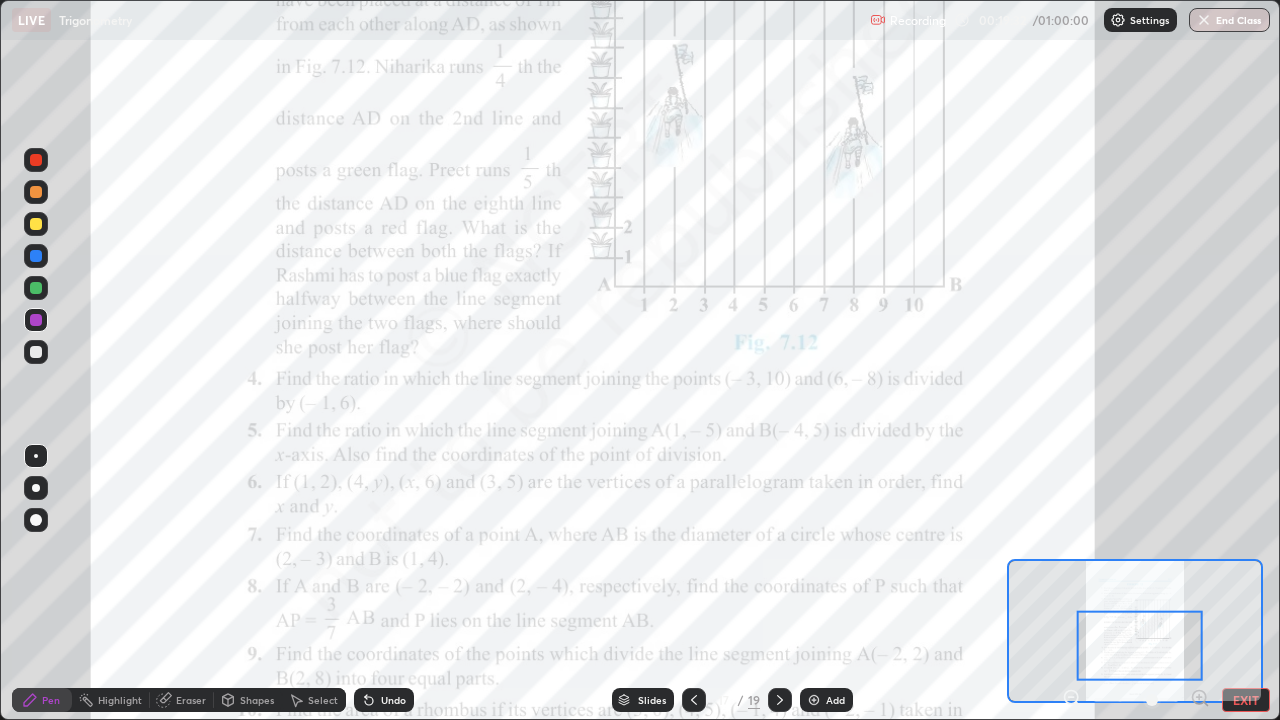 click 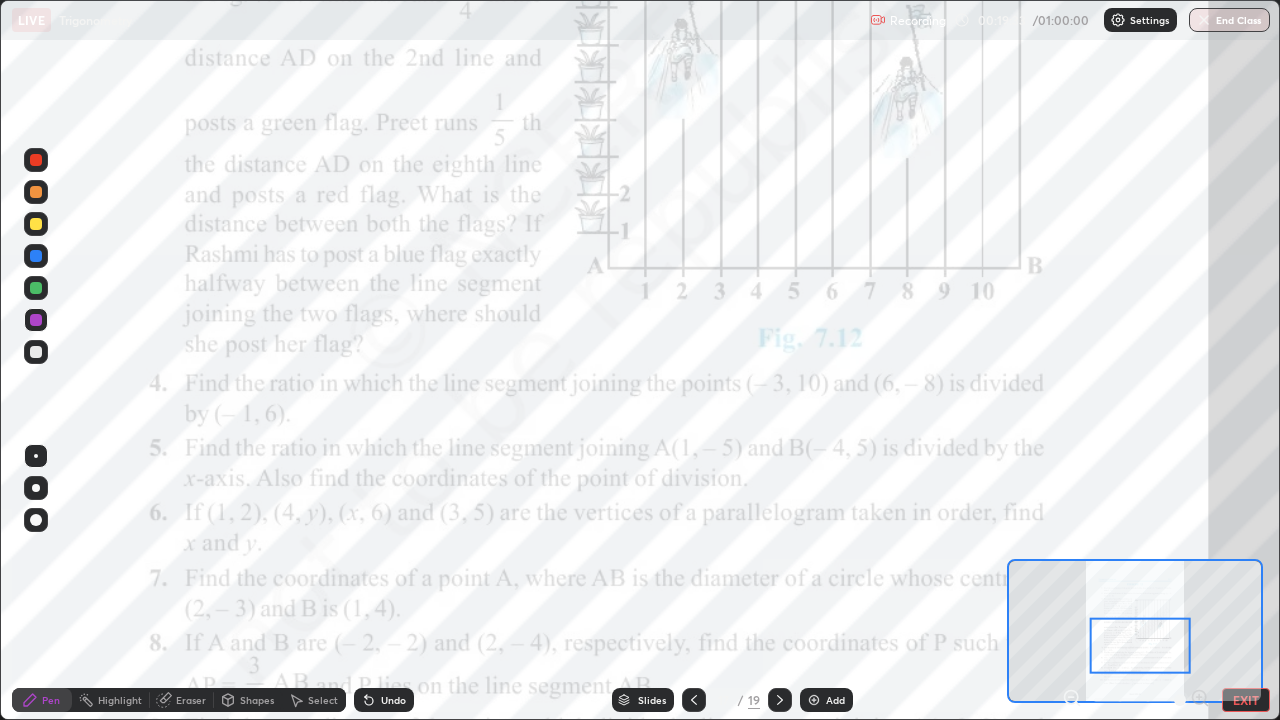 click at bounding box center (1140, 646) 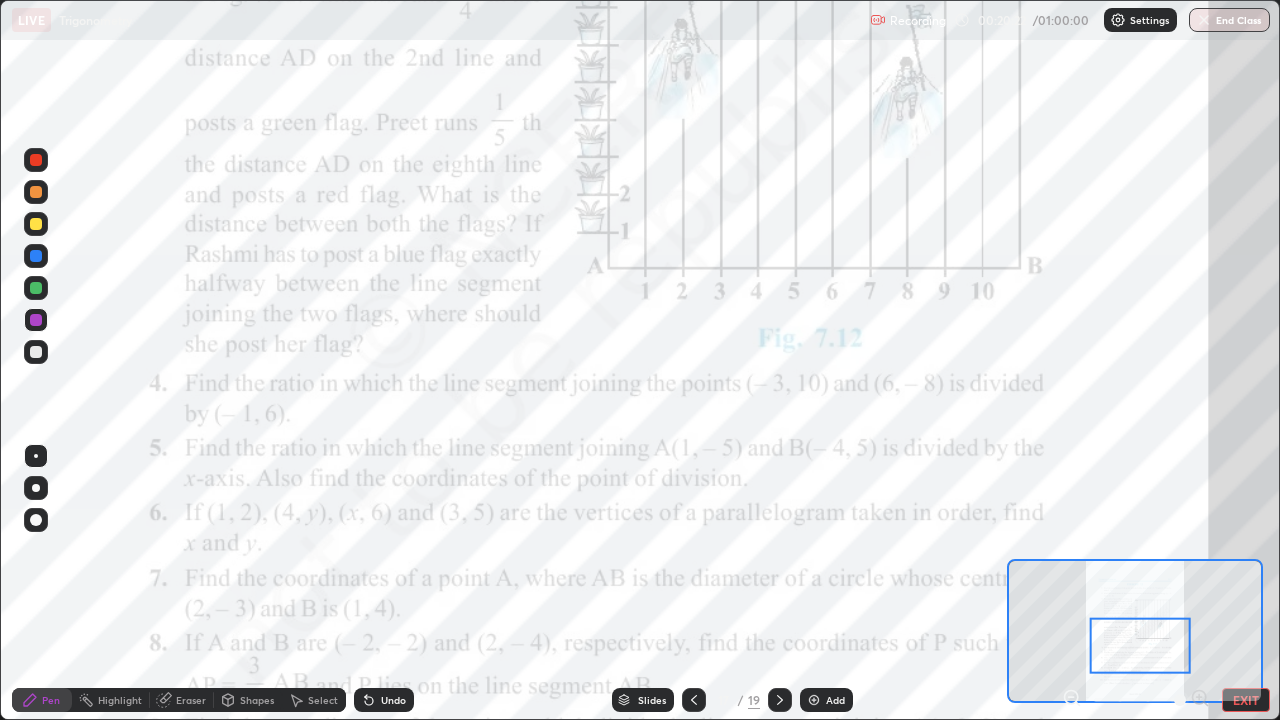 click on "Add" at bounding box center (835, 700) 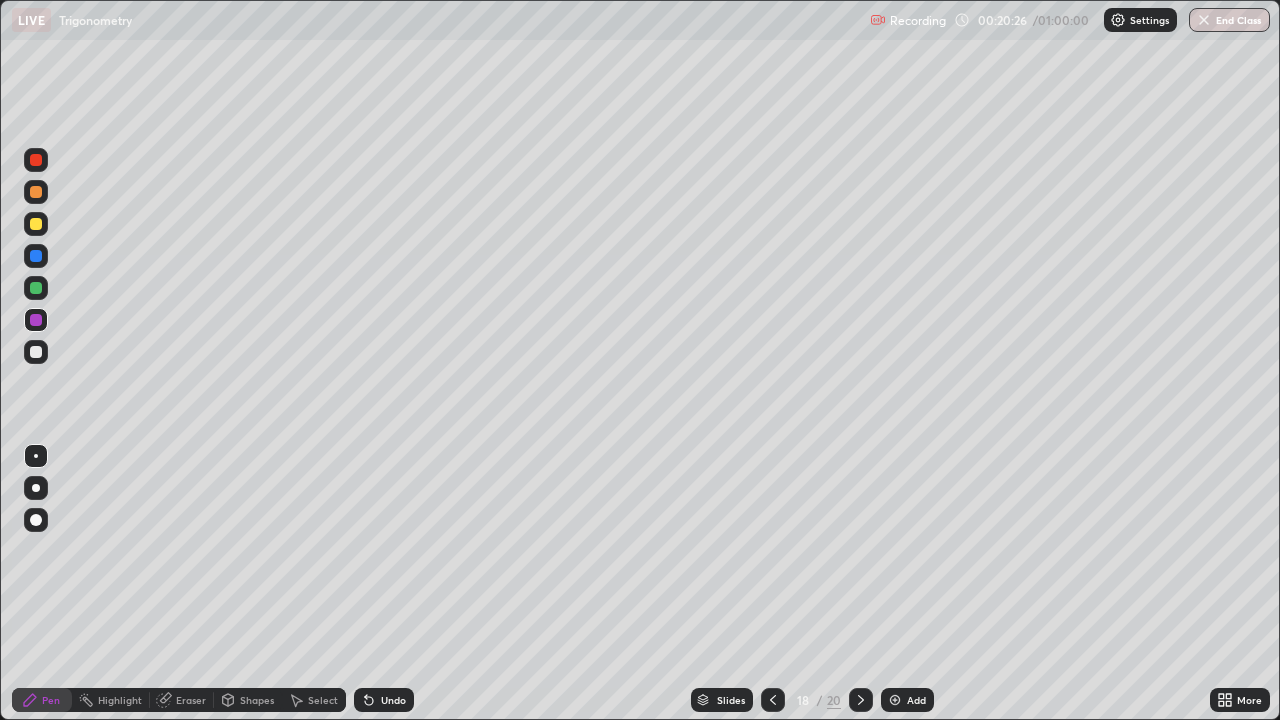 click 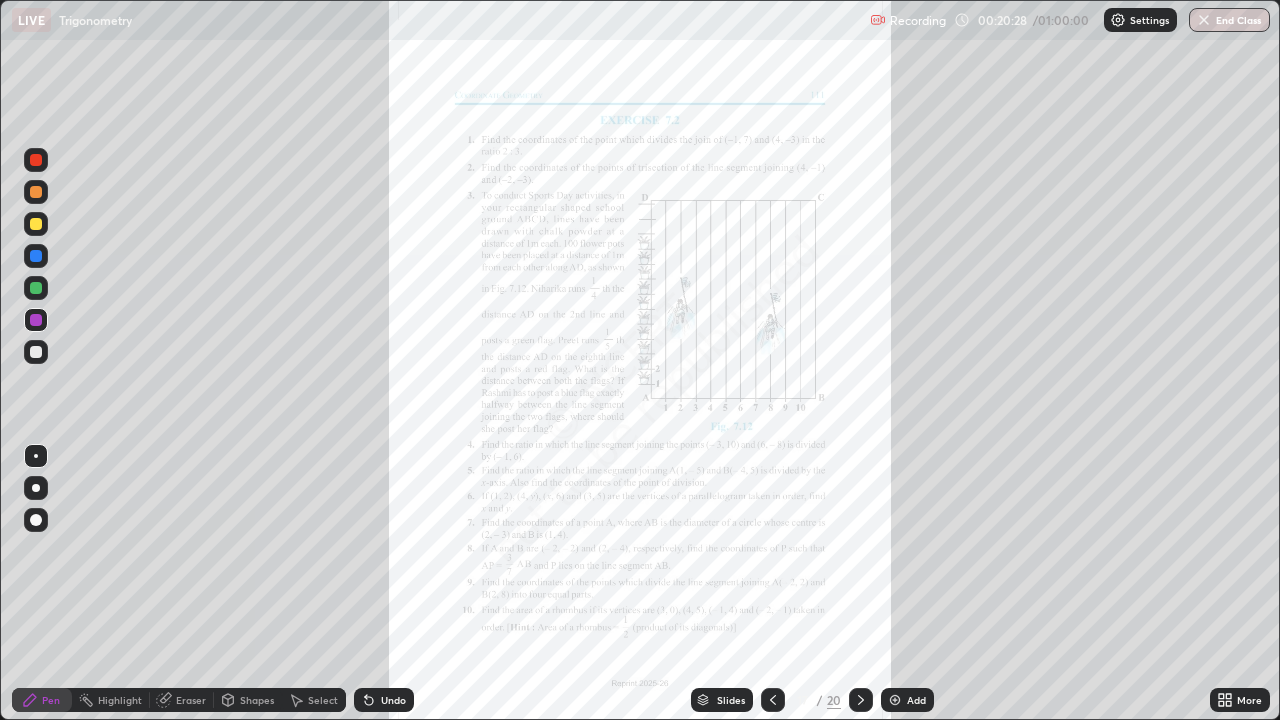 click at bounding box center (861, 700) 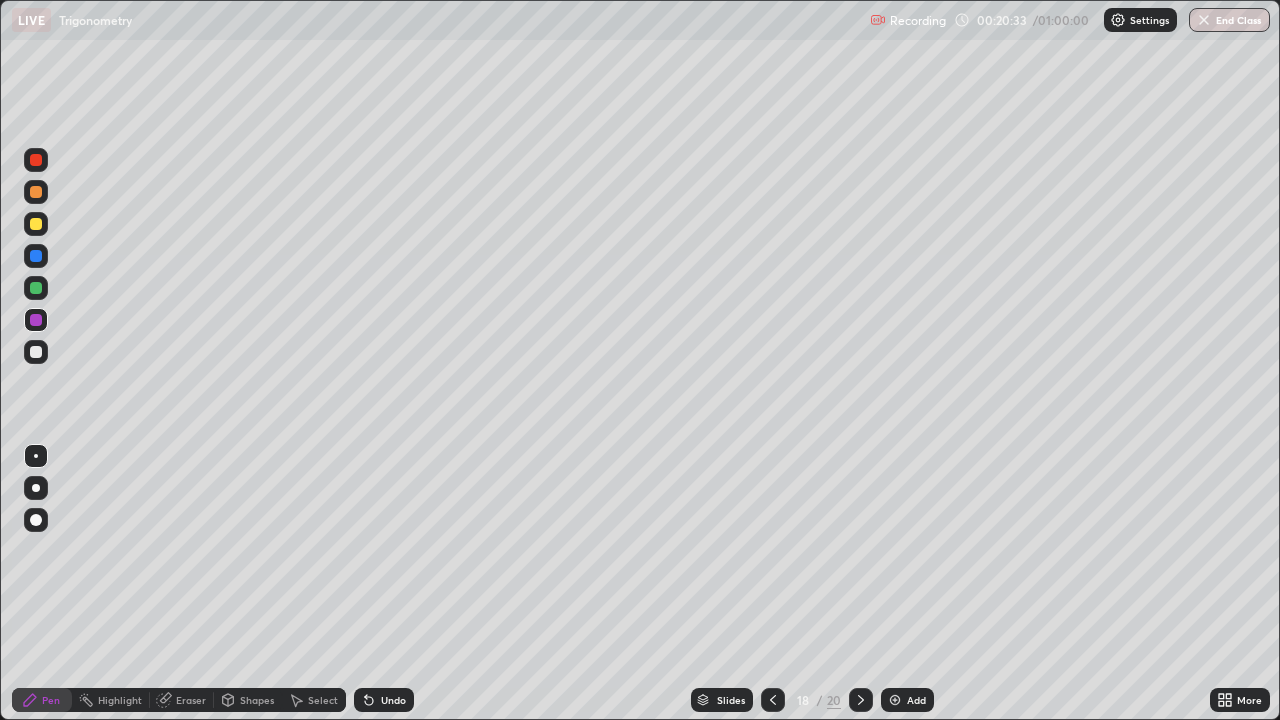 click at bounding box center (773, 700) 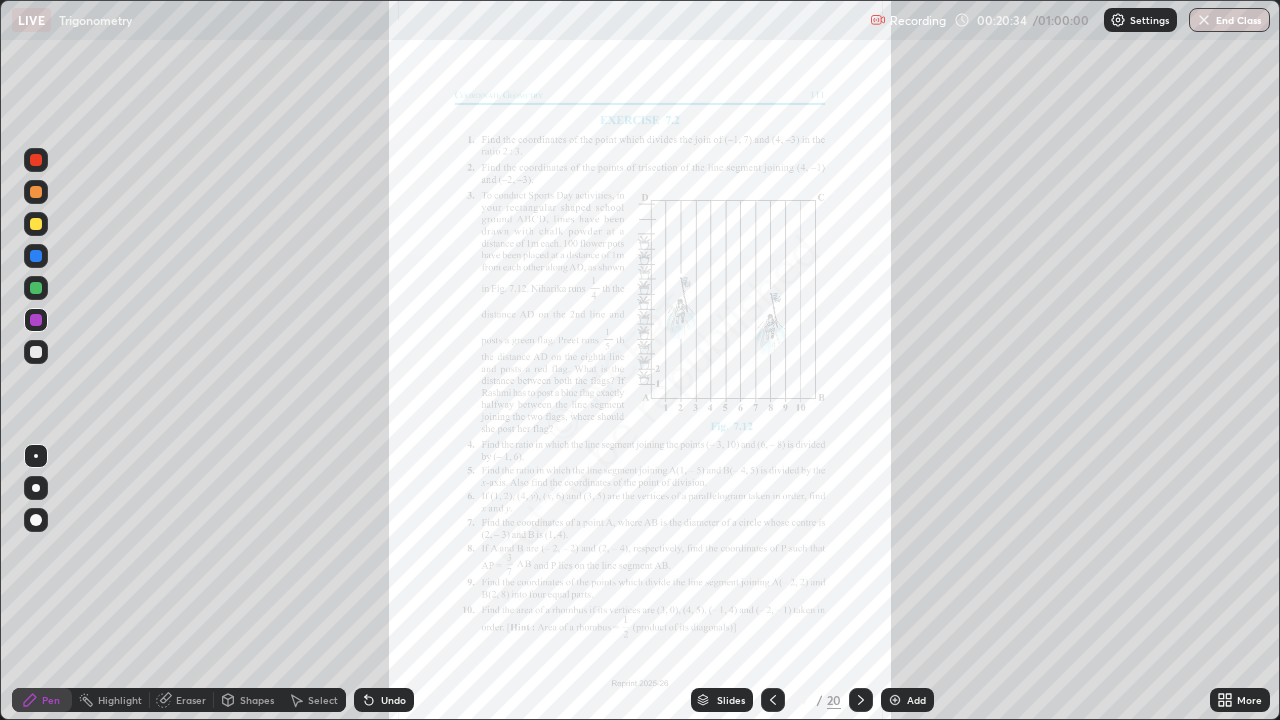 click 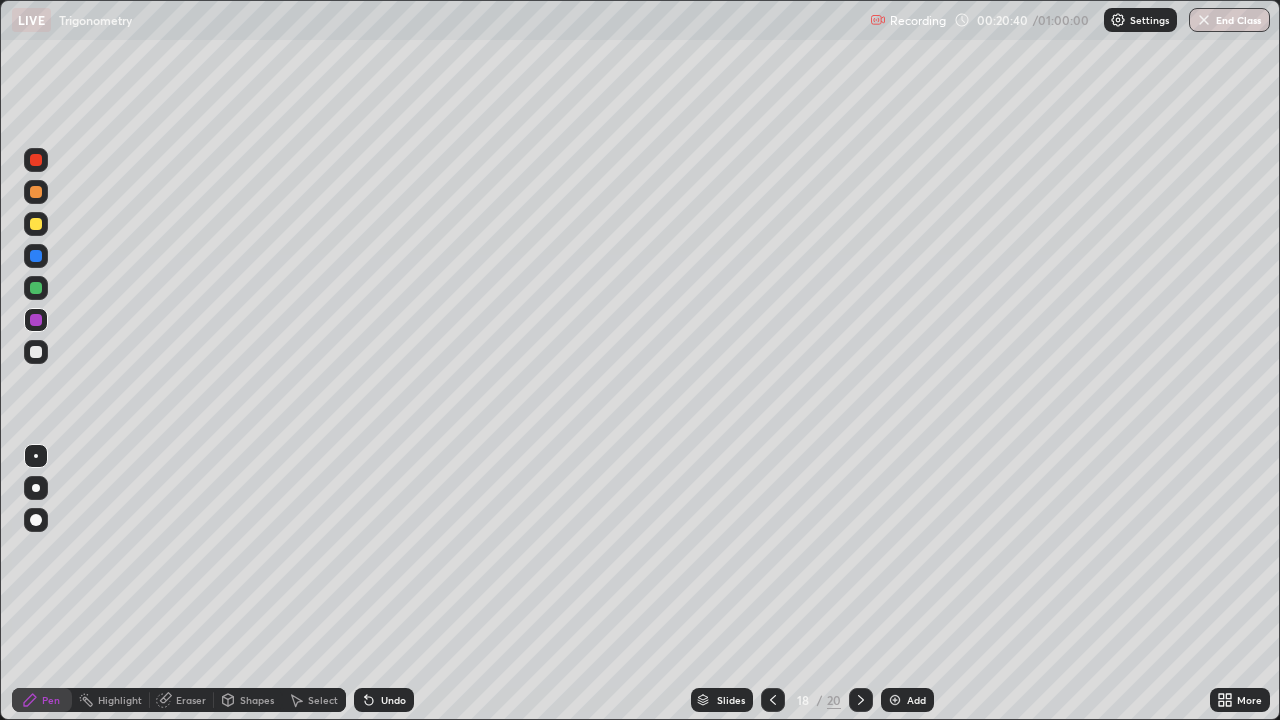 click 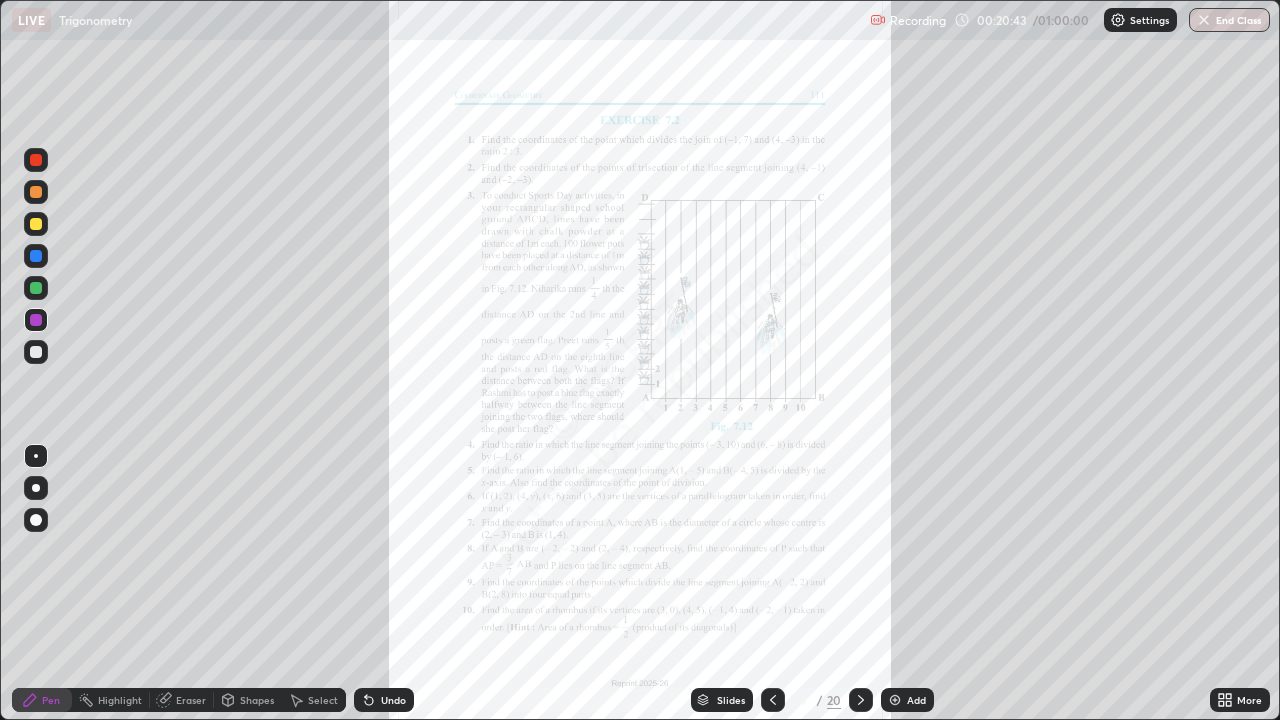 click at bounding box center [861, 700] 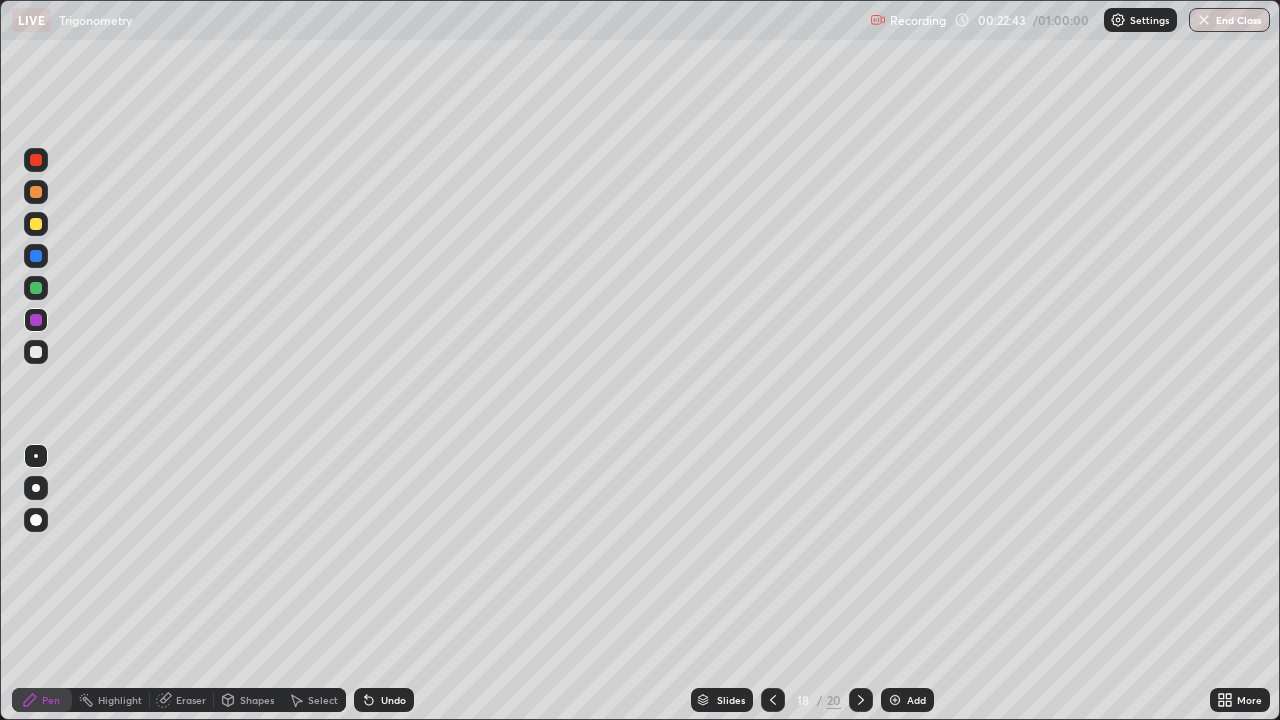 click at bounding box center [861, 700] 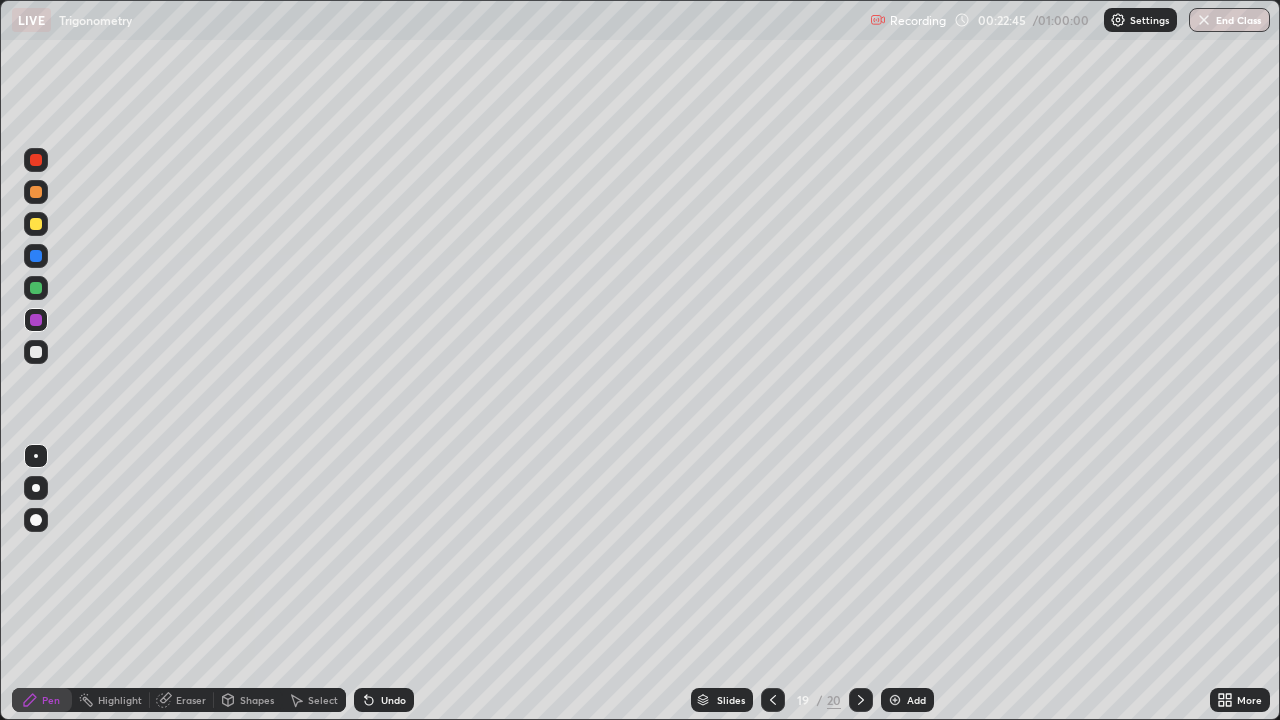click 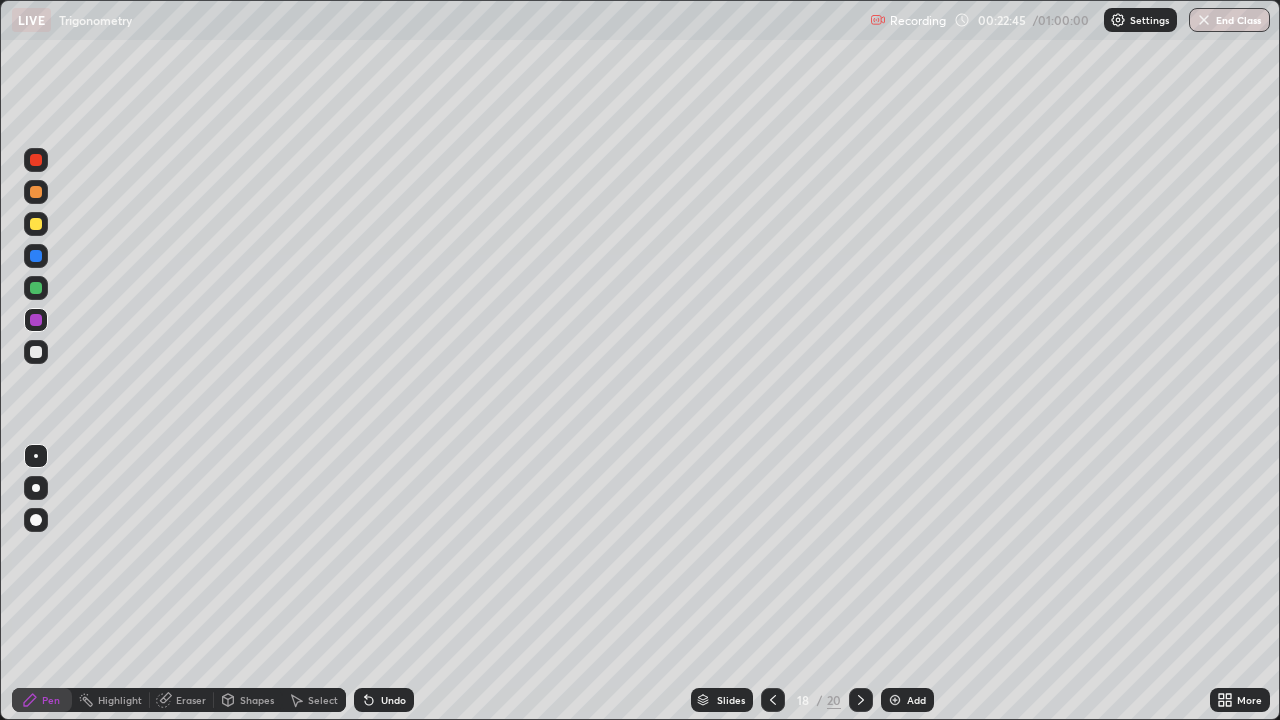 click 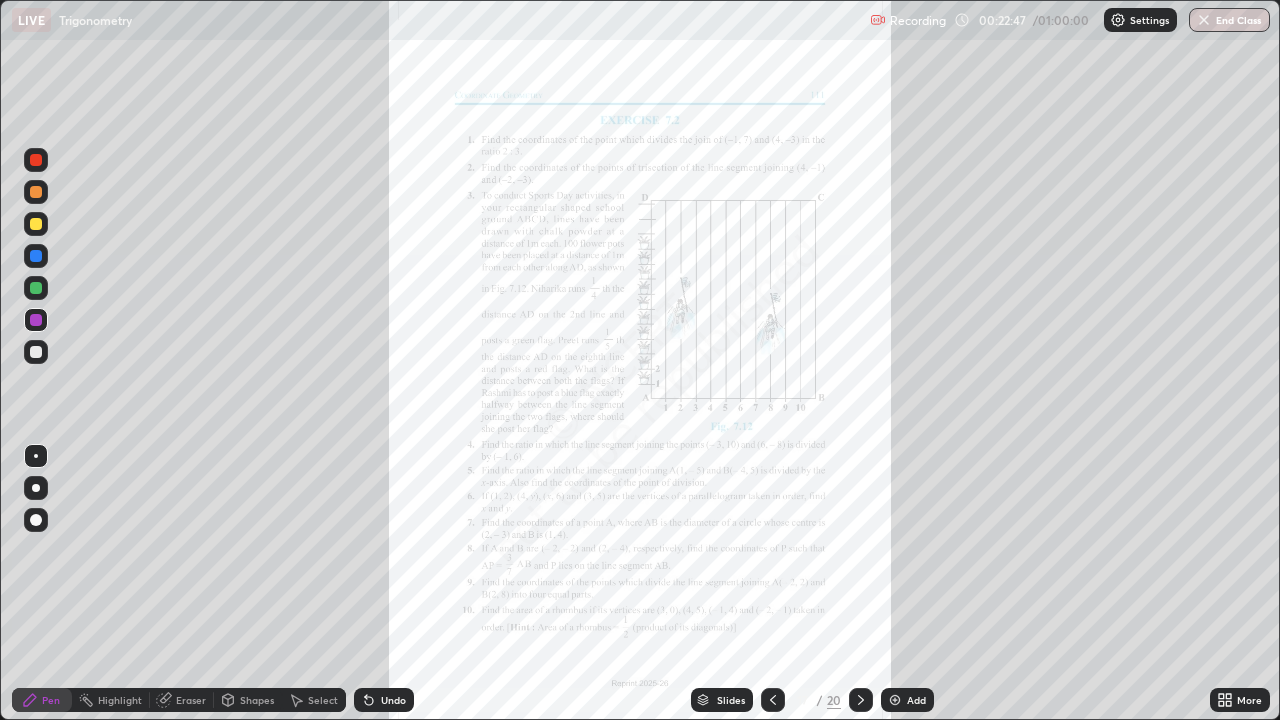 click 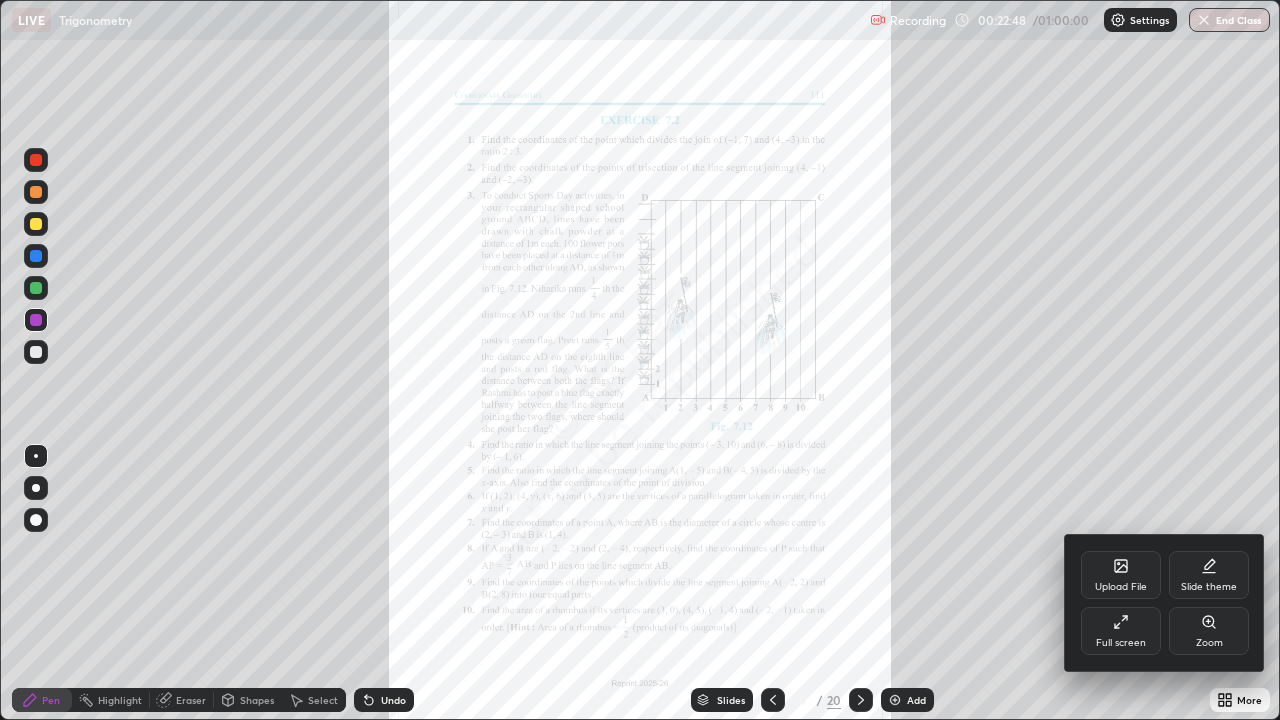 click on "Zoom" at bounding box center [1209, 643] 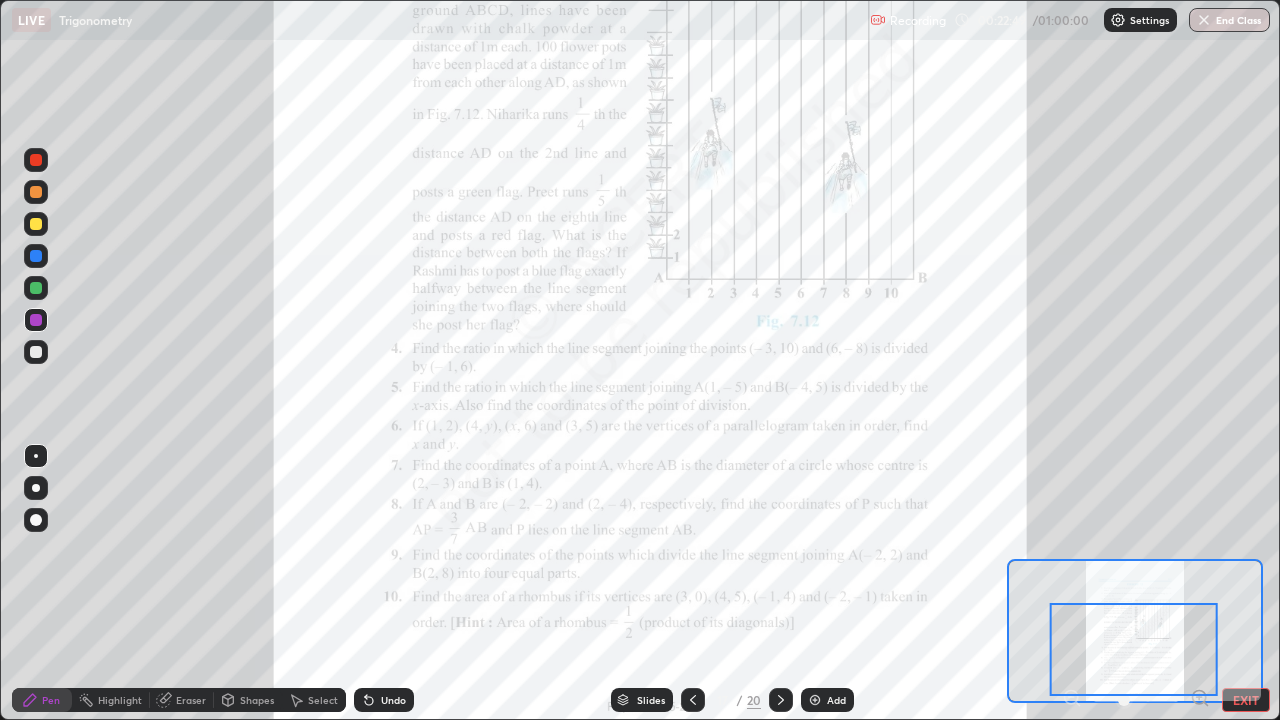 click 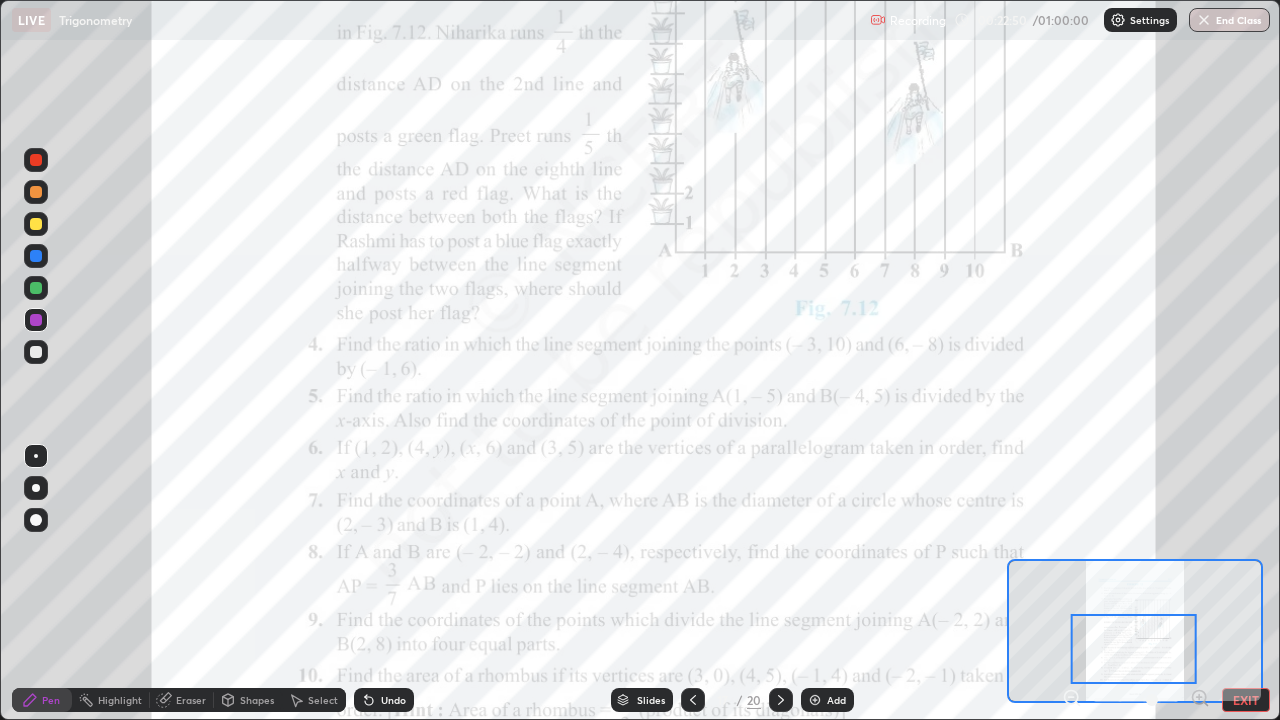 click 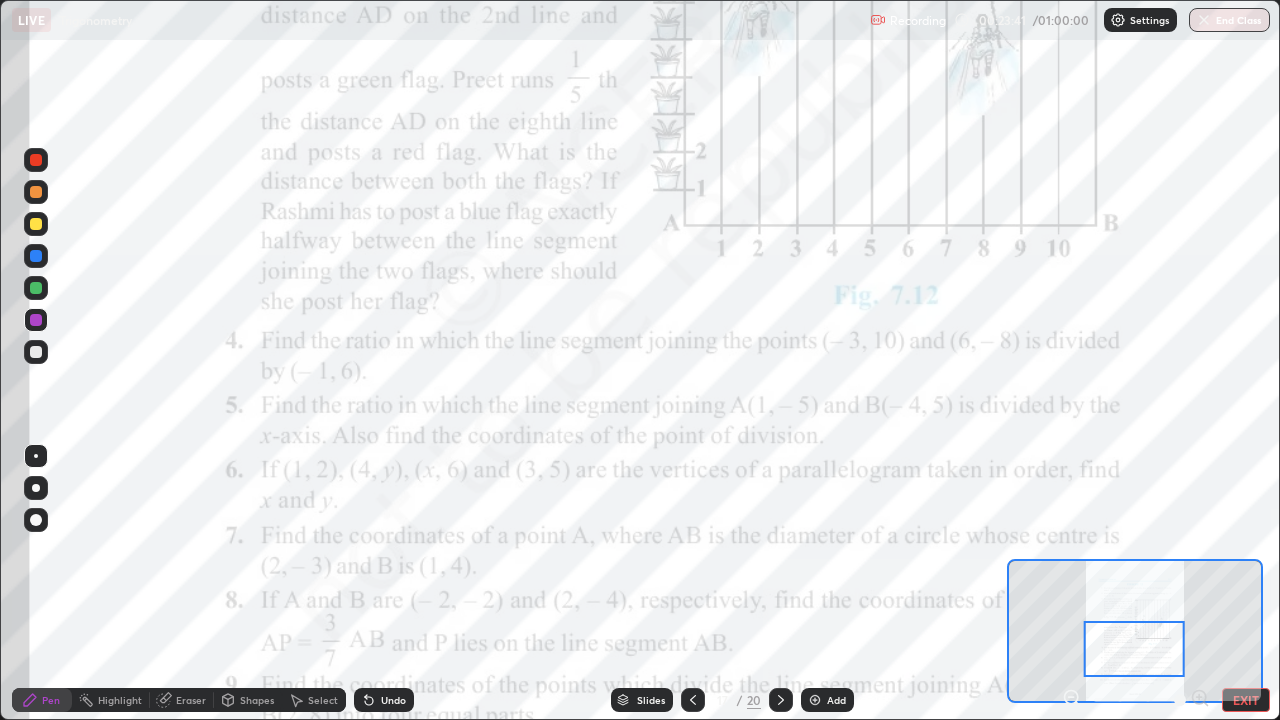 click on "Add" at bounding box center [827, 700] 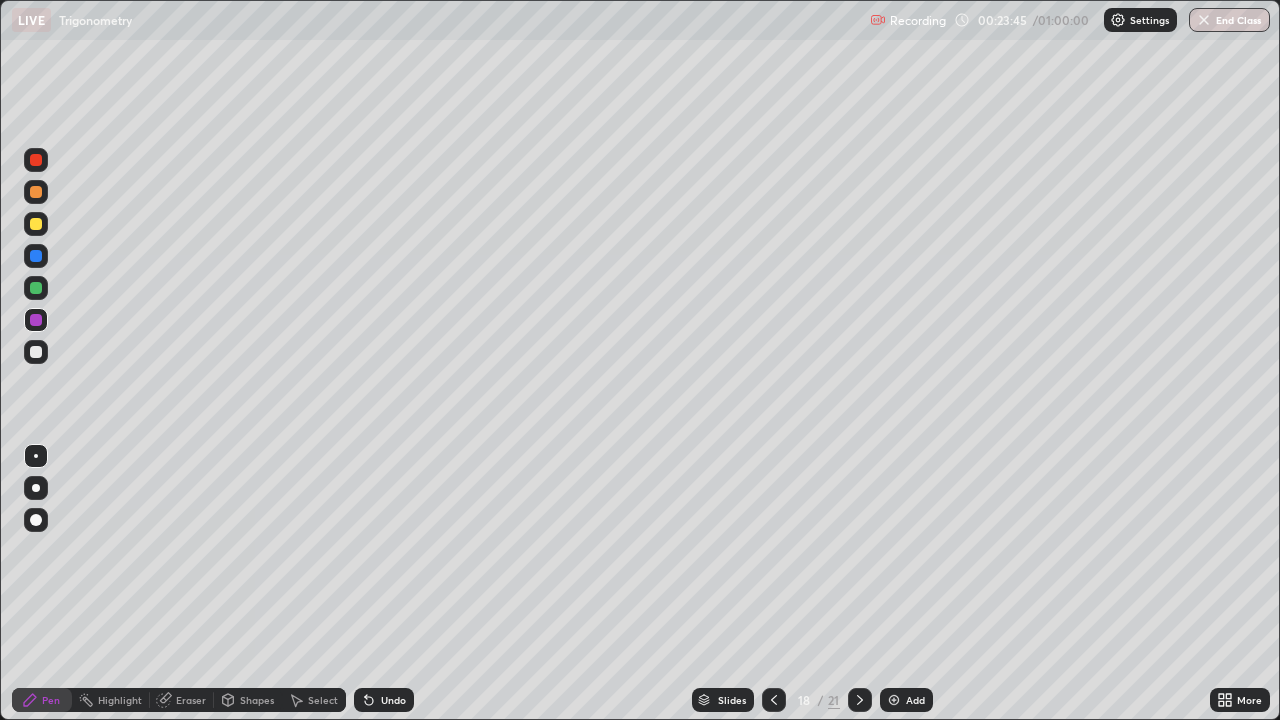click 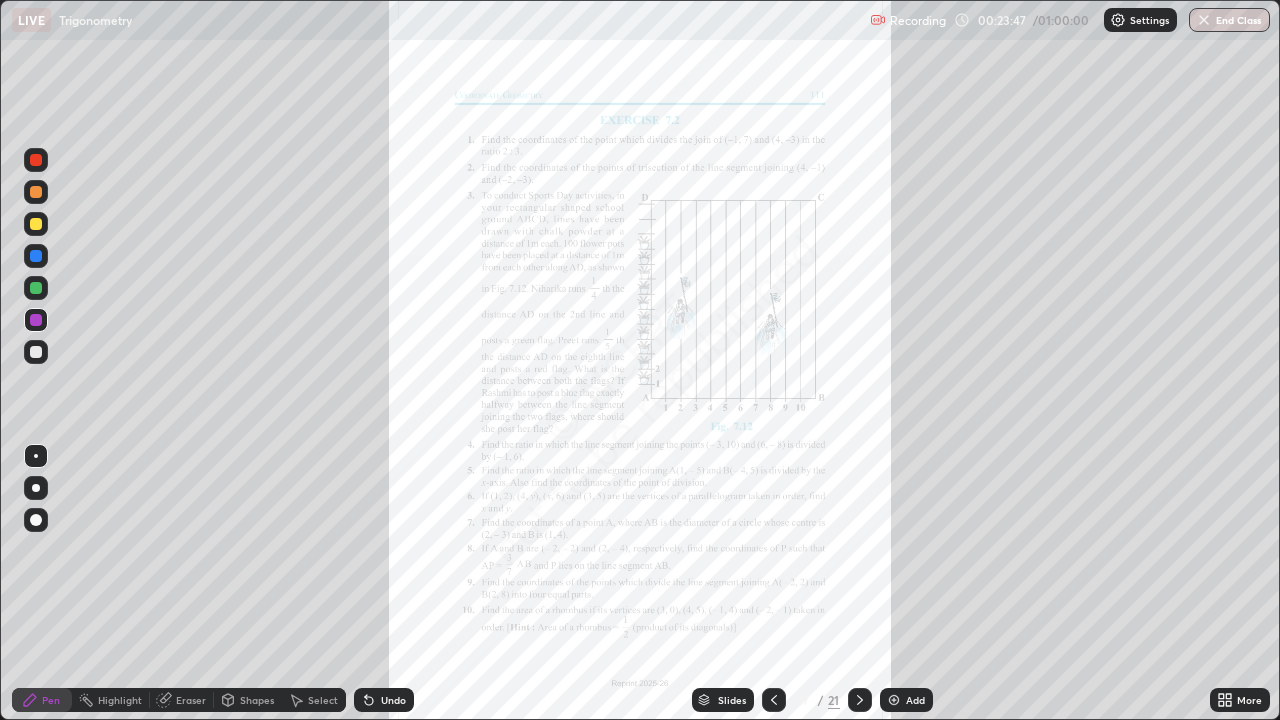 click 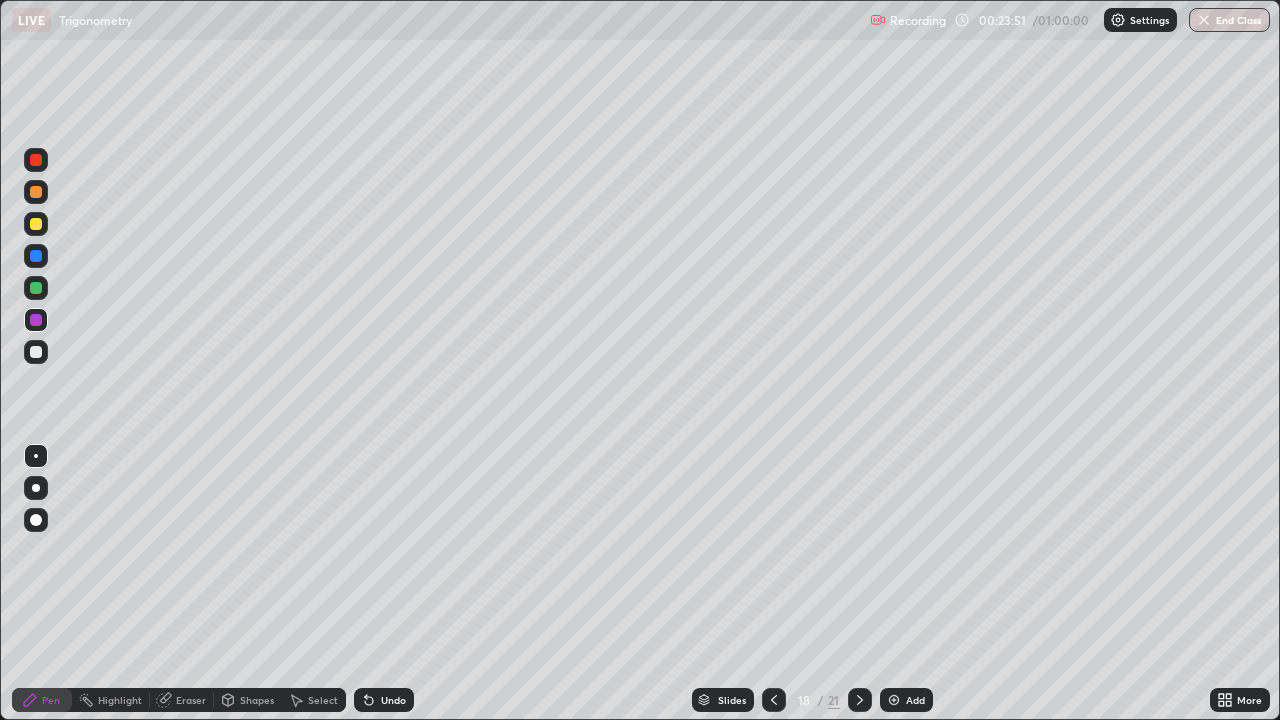 click 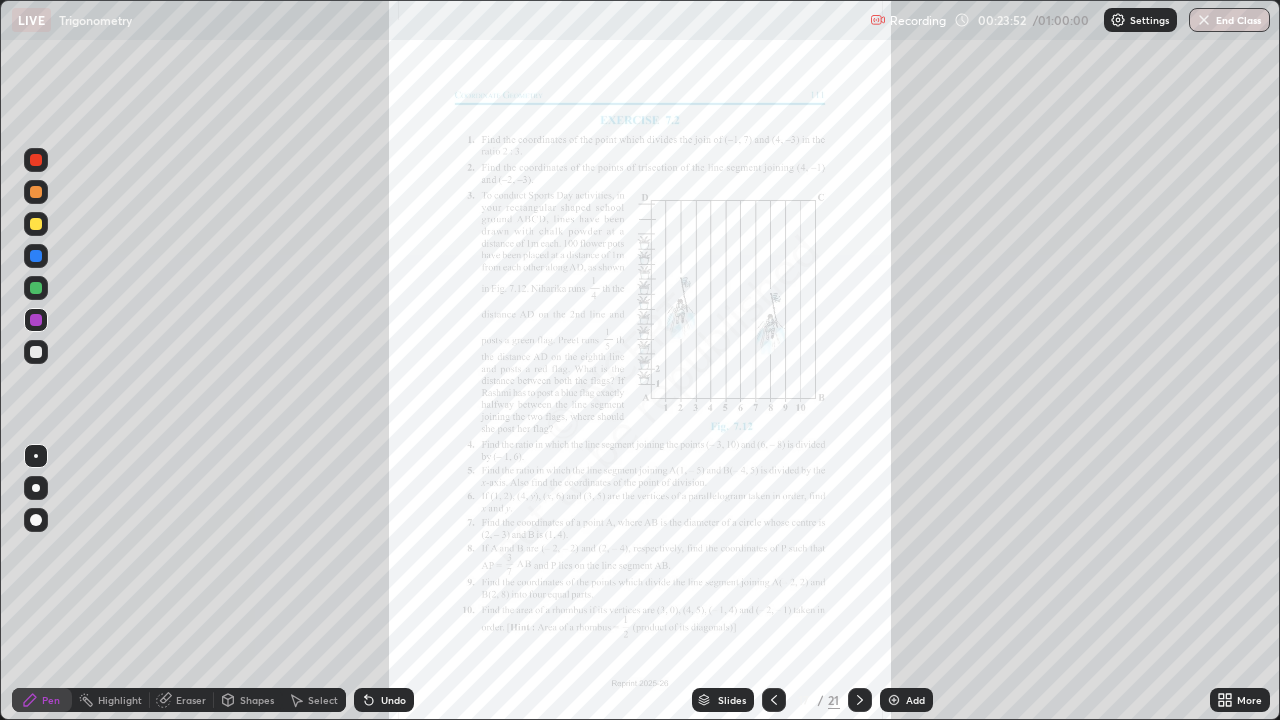 click 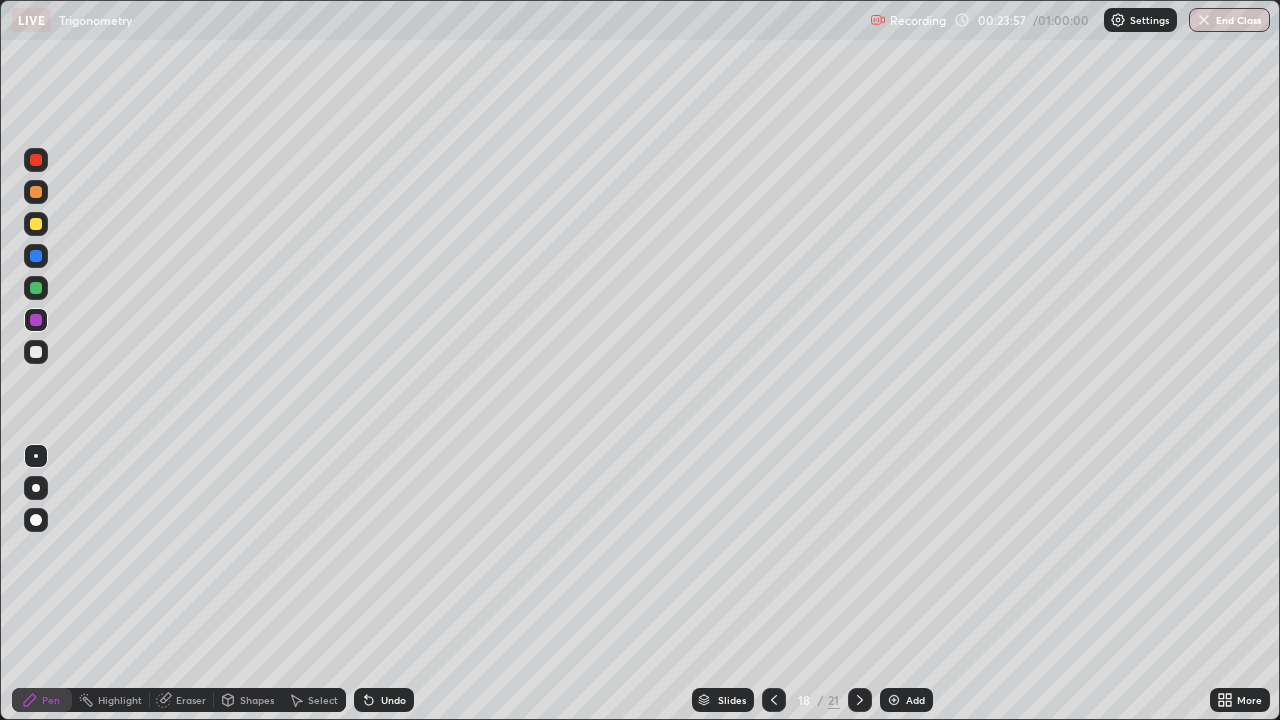 click 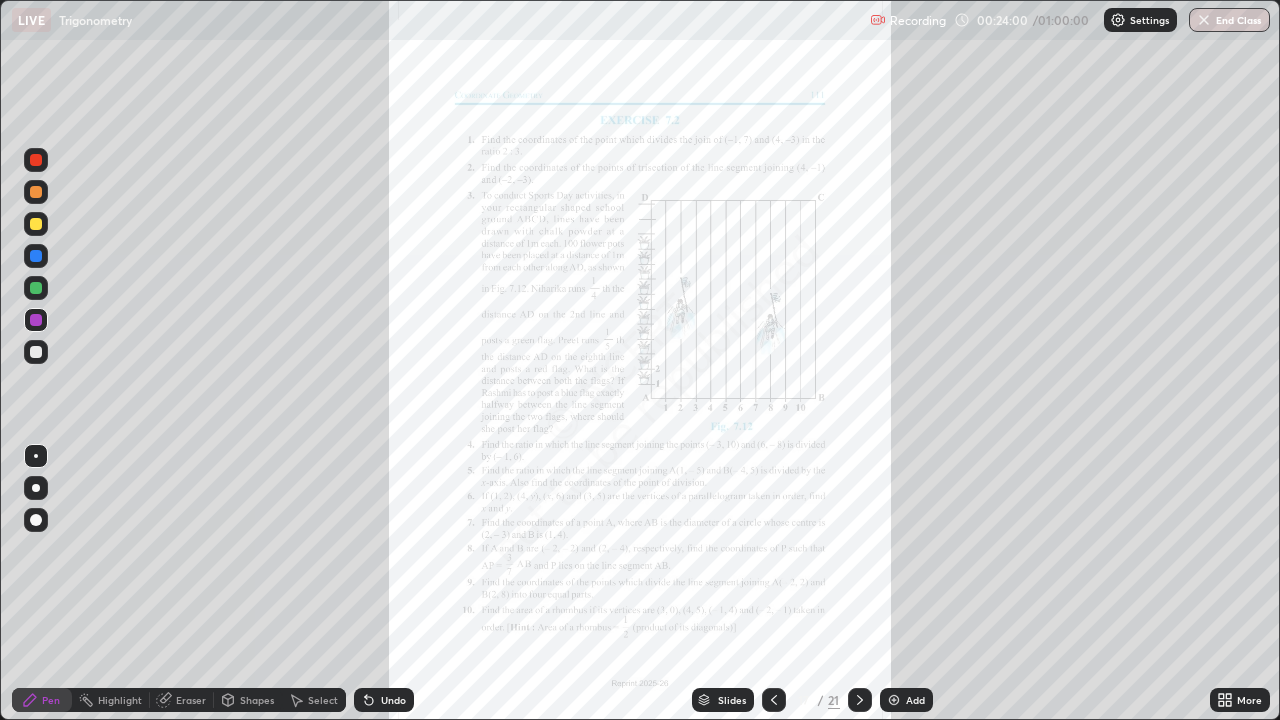 click at bounding box center [860, 700] 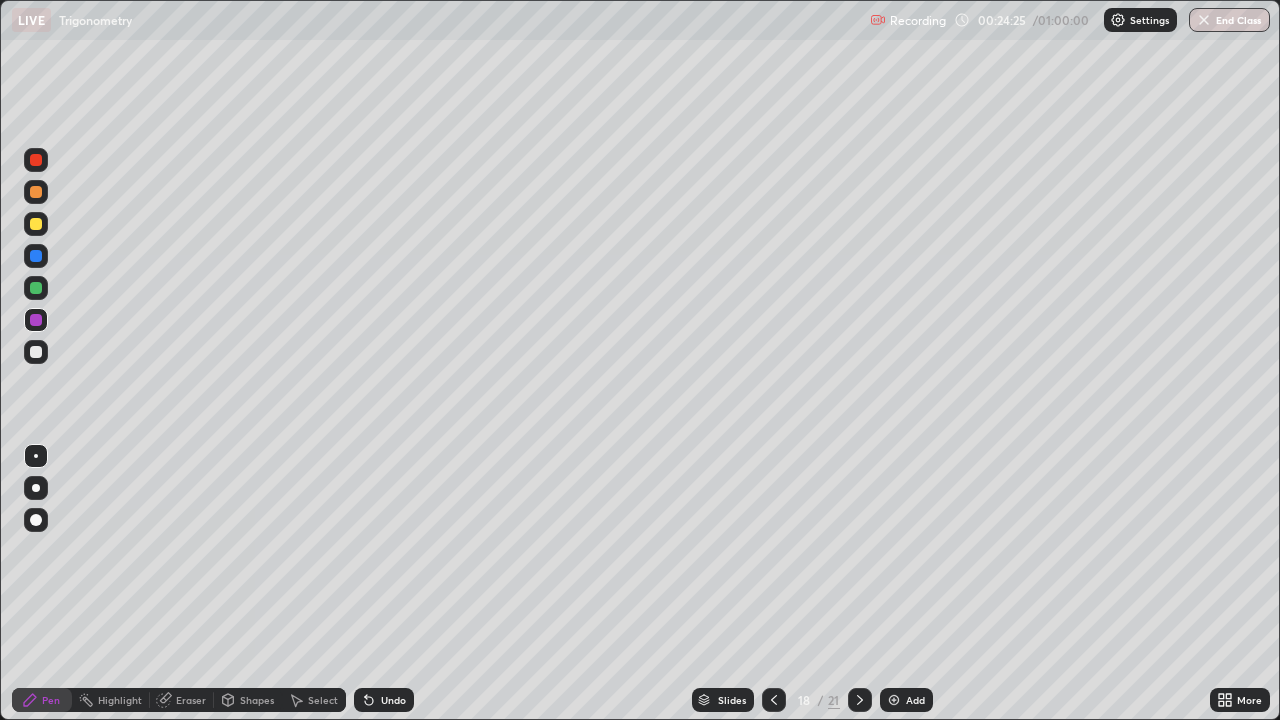 click on "Undo" at bounding box center (384, 700) 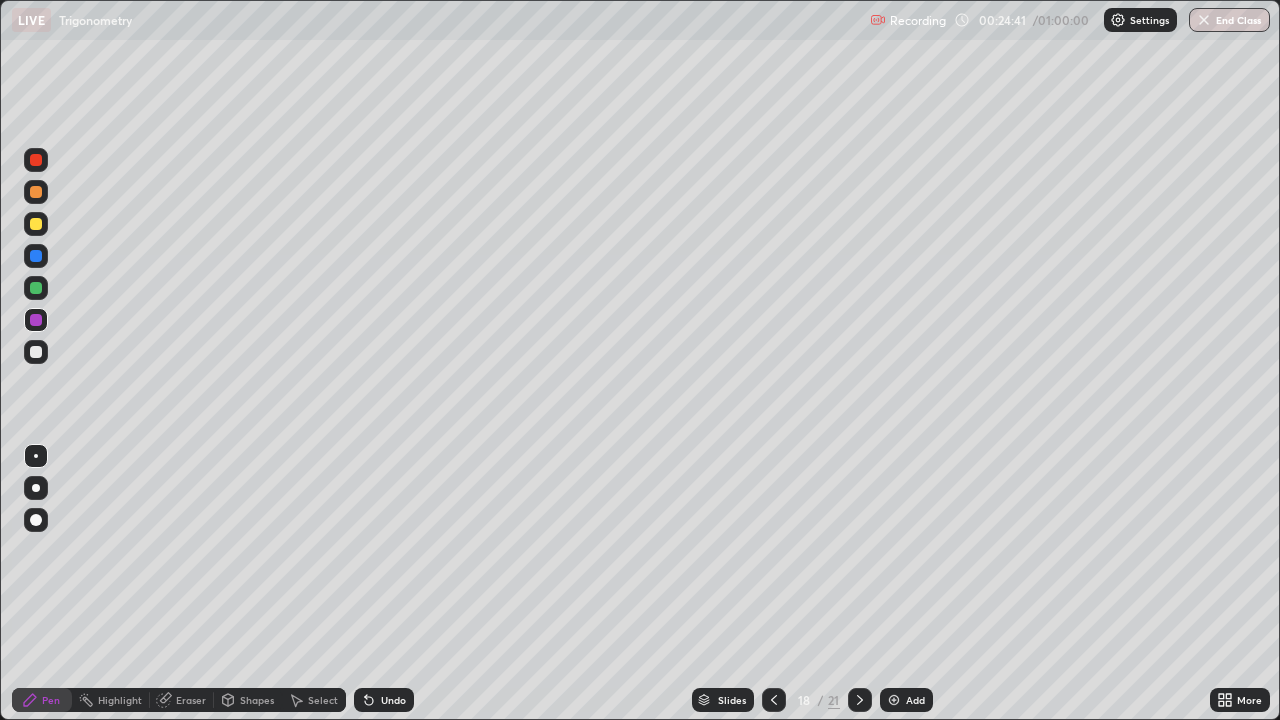 click on "Undo" at bounding box center (384, 700) 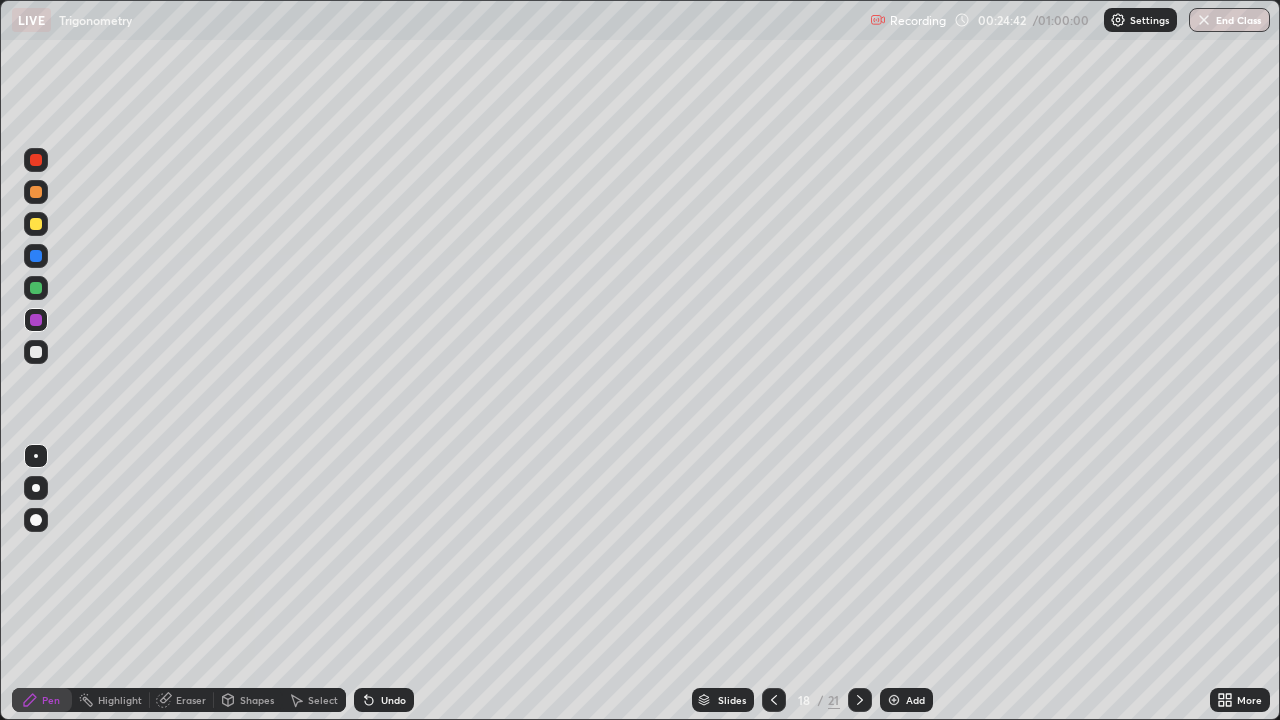 click on "Undo" at bounding box center [384, 700] 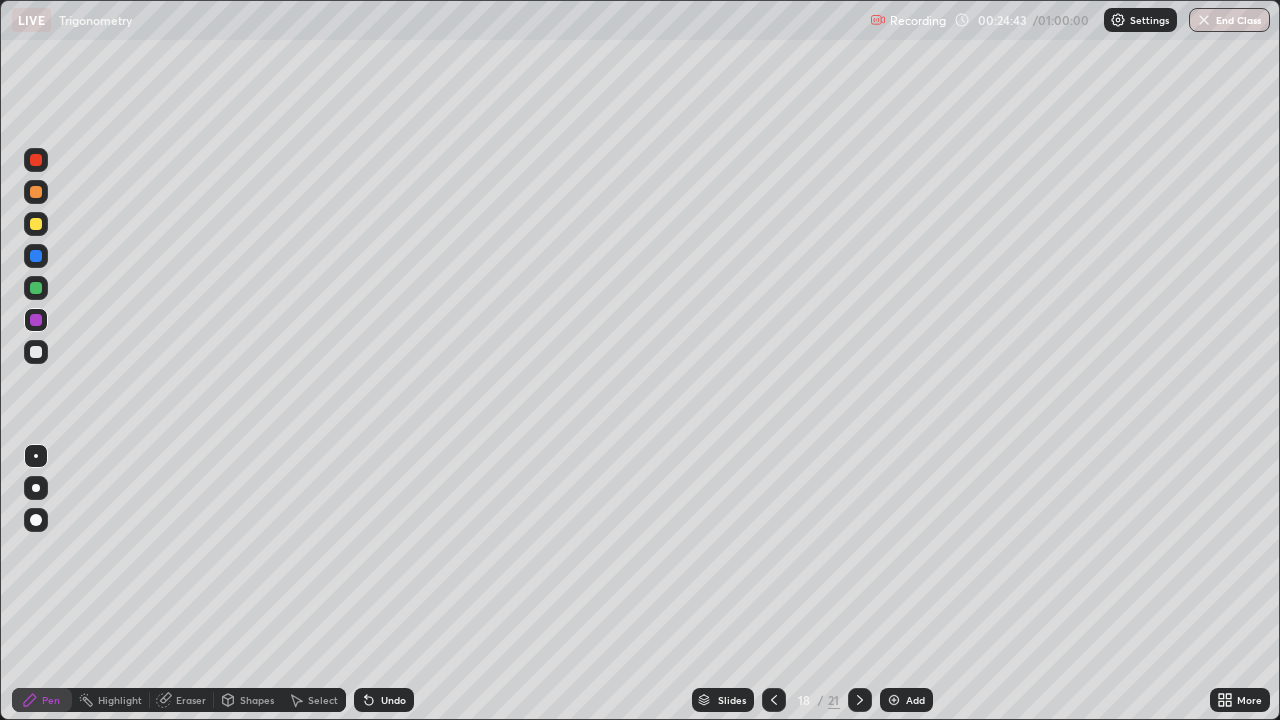 click on "Undo" at bounding box center [384, 700] 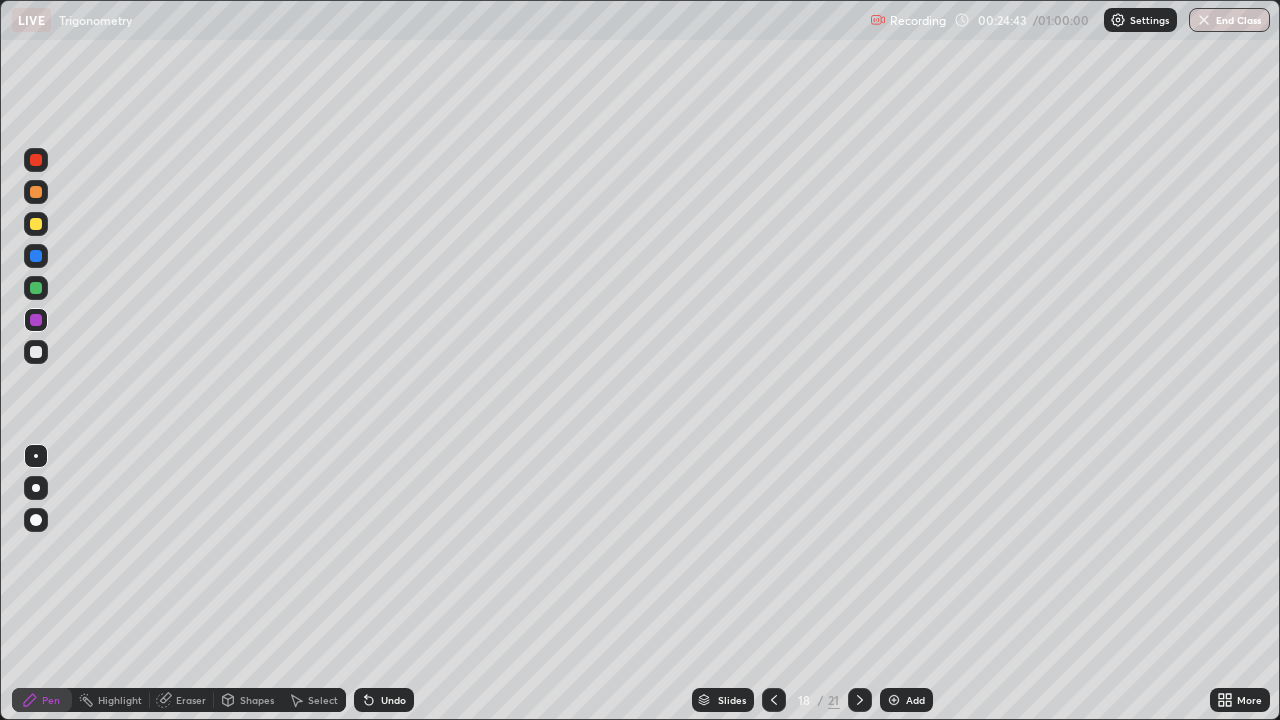 click on "Undo" at bounding box center [384, 700] 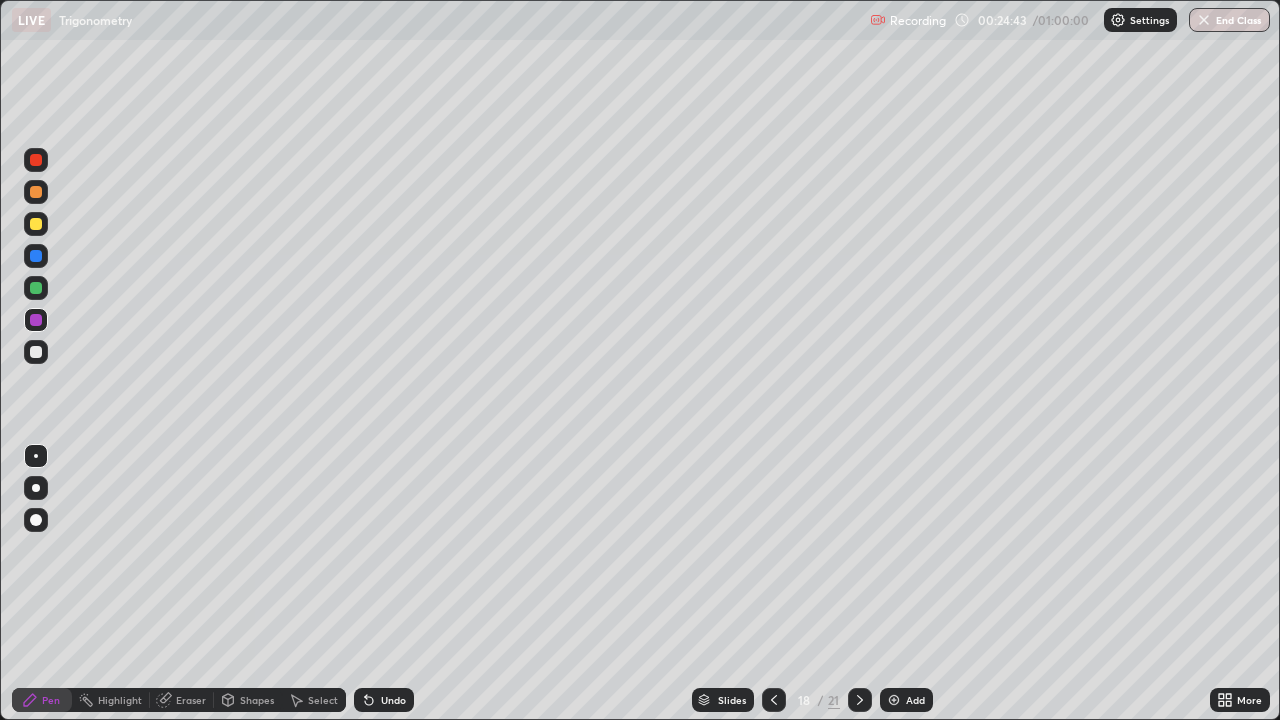 click on "Undo" at bounding box center (384, 700) 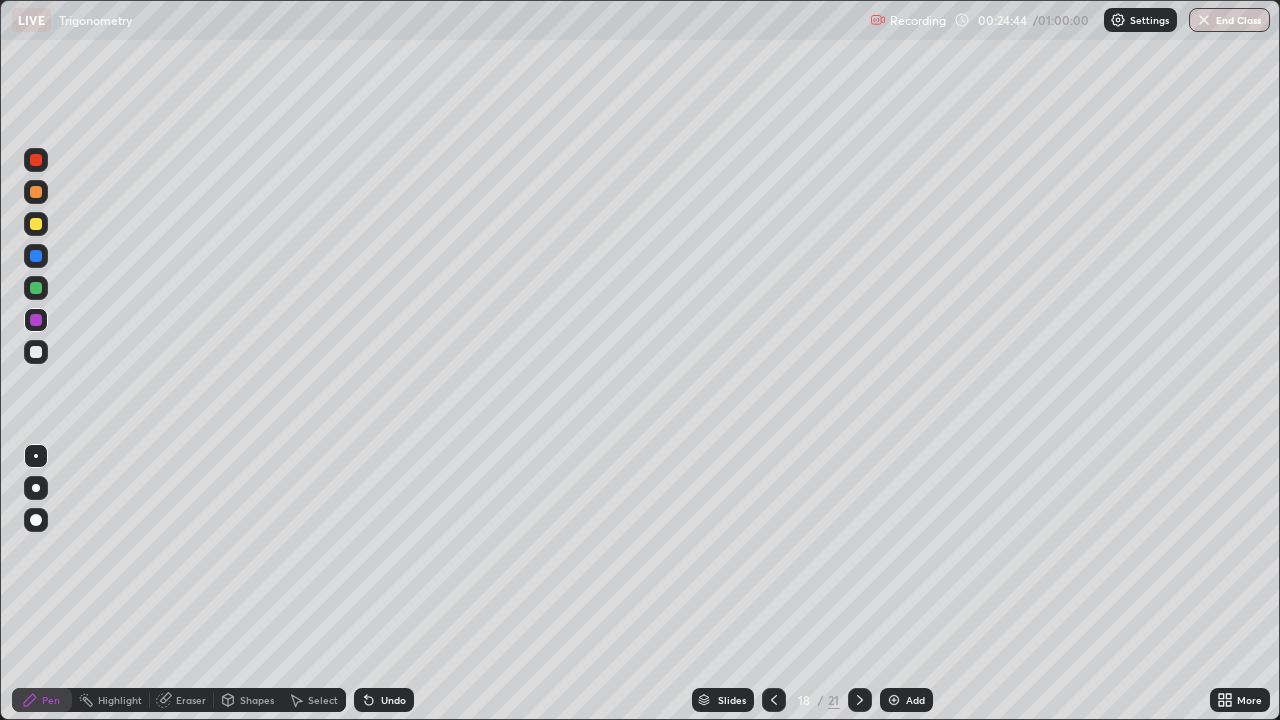 click on "Undo" at bounding box center [393, 700] 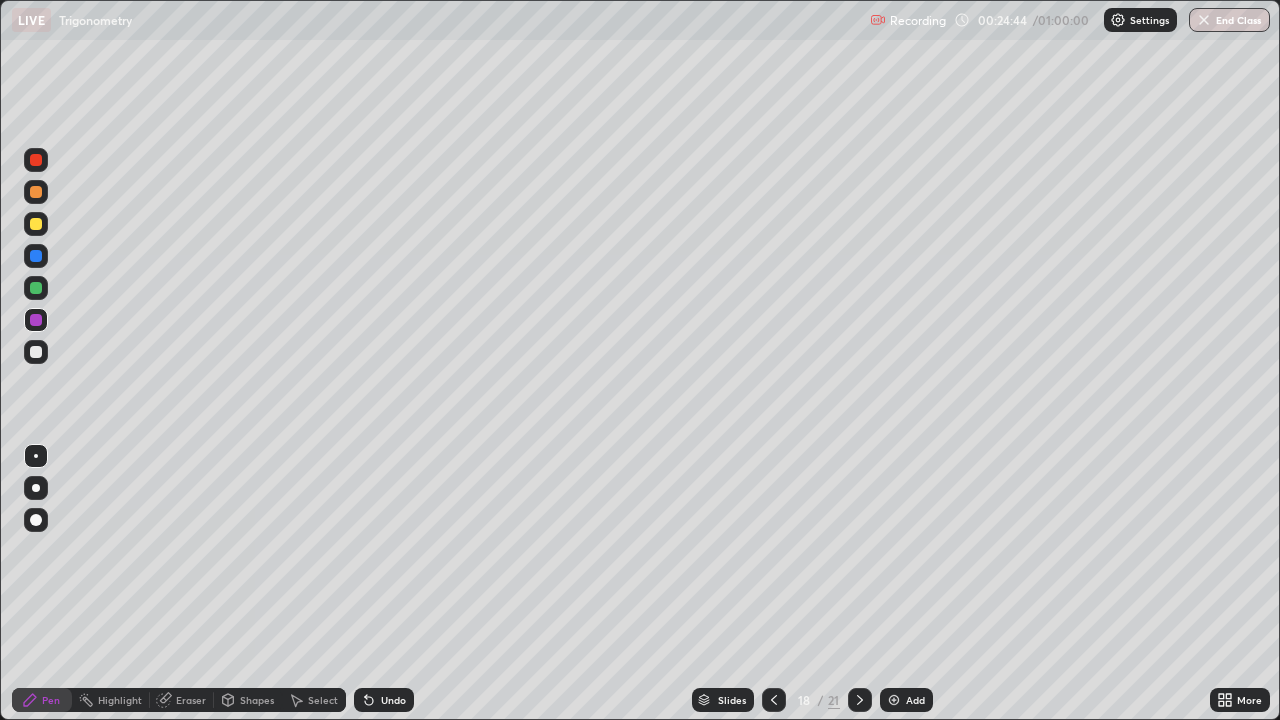click on "Undo" at bounding box center [393, 700] 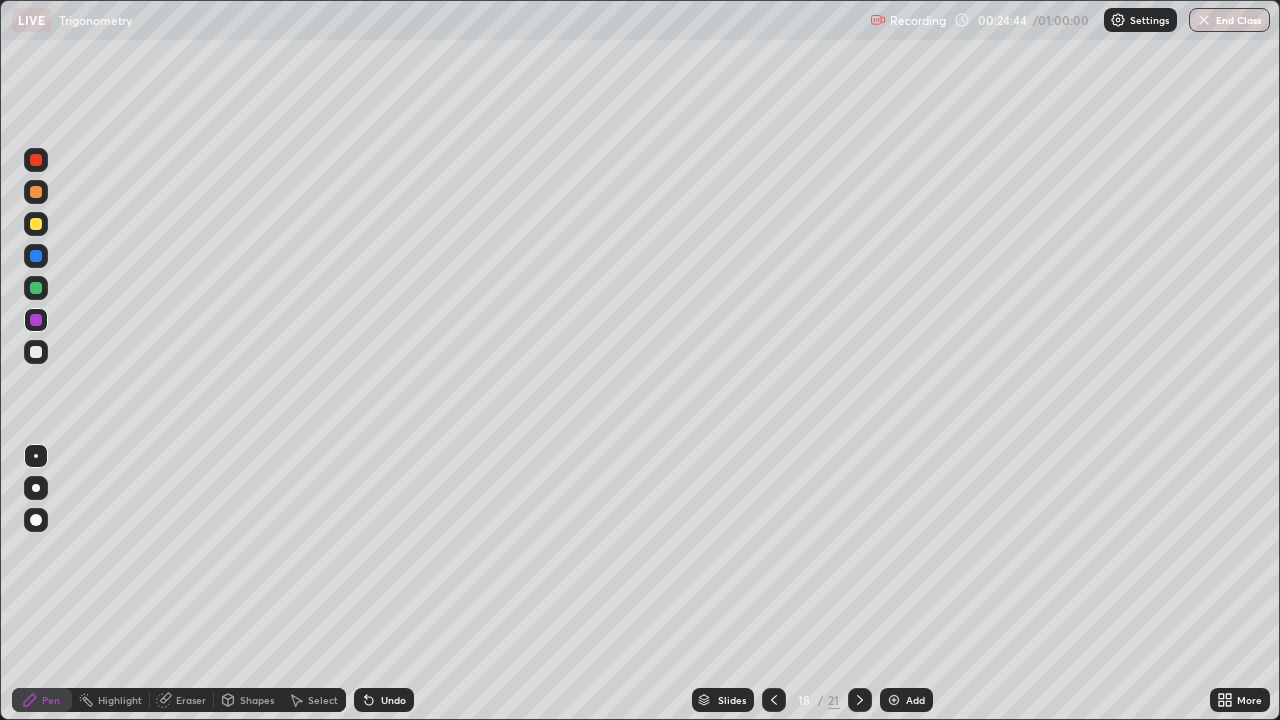 click on "Undo" at bounding box center (384, 700) 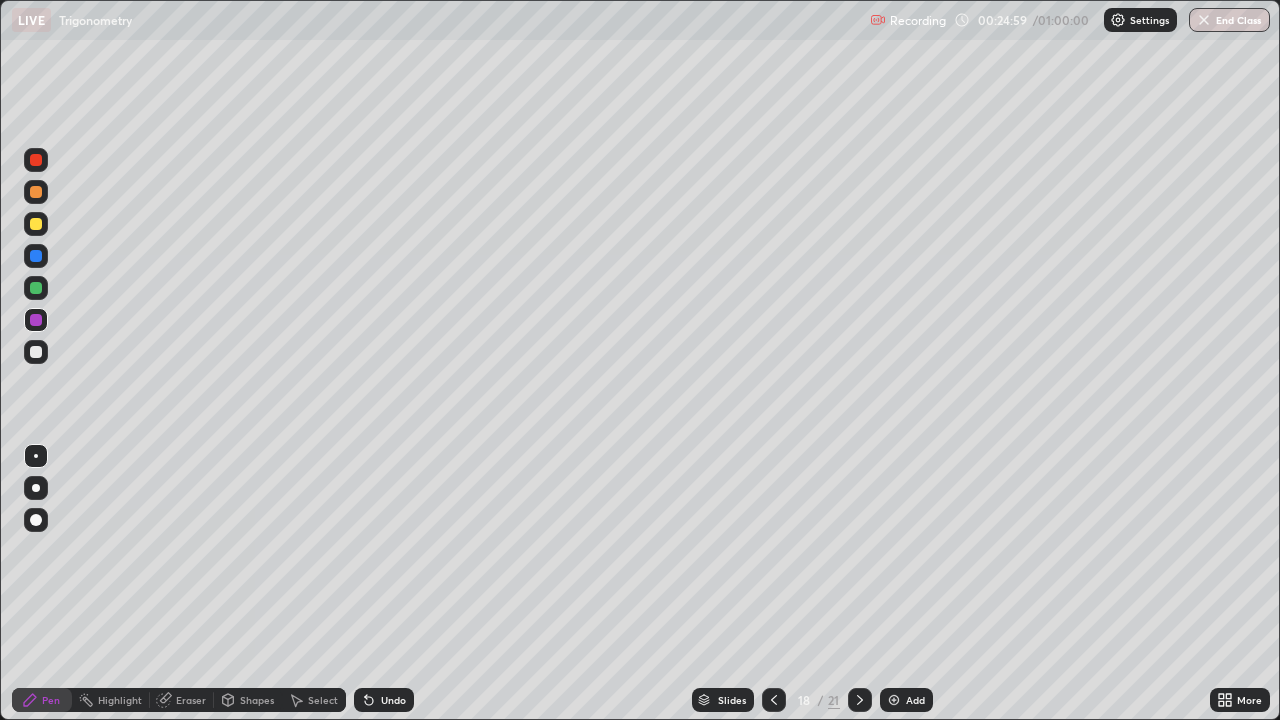 click on "Undo" at bounding box center [393, 700] 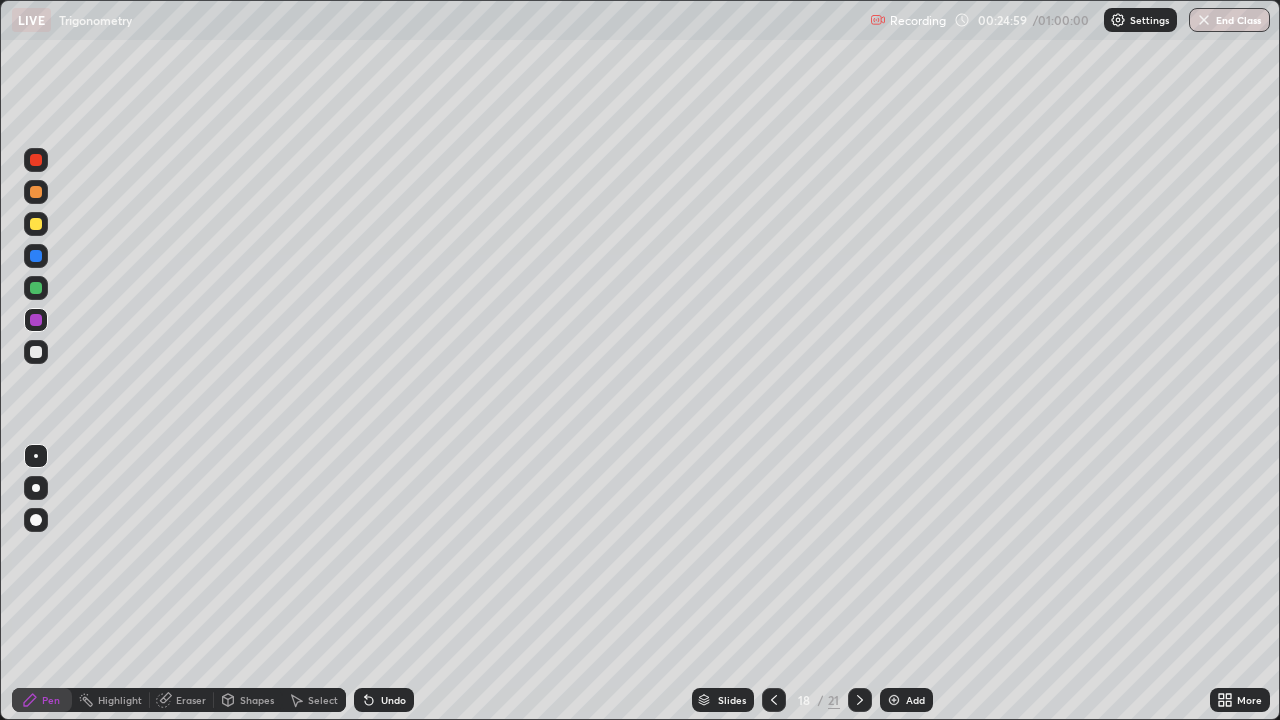 click on "Undo" at bounding box center [384, 700] 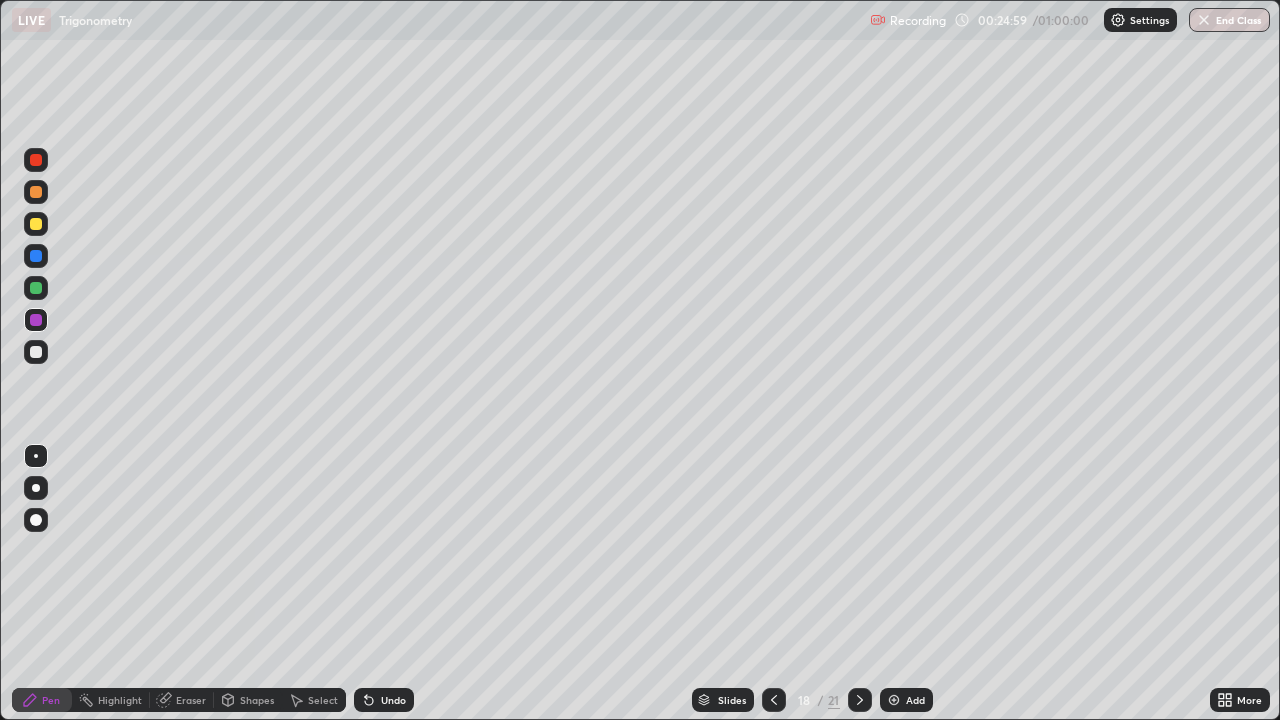 click on "Undo" at bounding box center [384, 700] 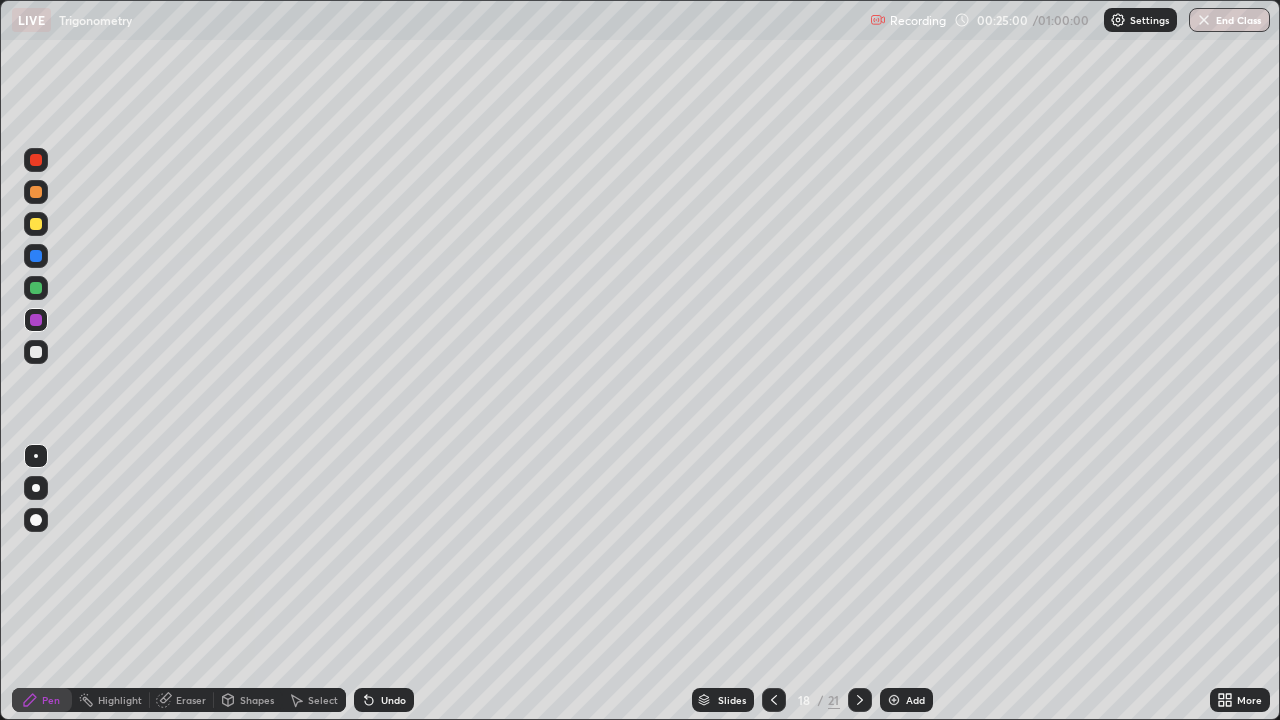 click on "Undo" at bounding box center (384, 700) 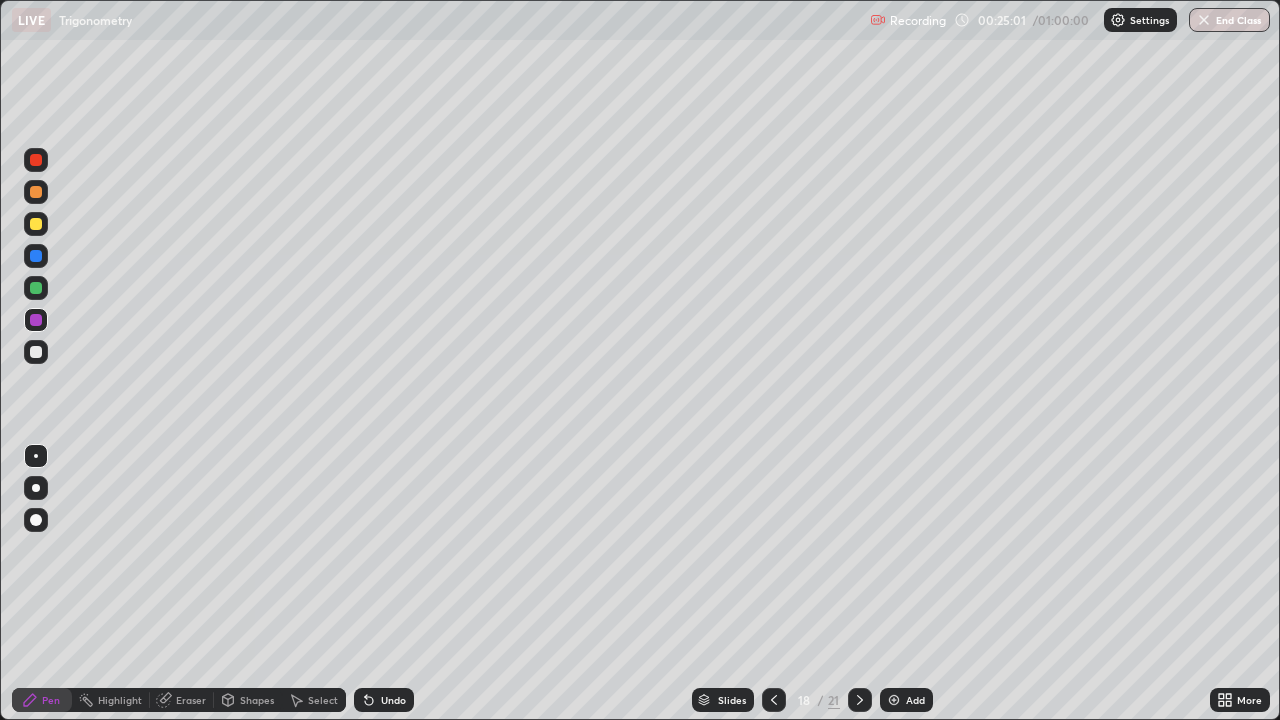 click on "Undo" at bounding box center (393, 700) 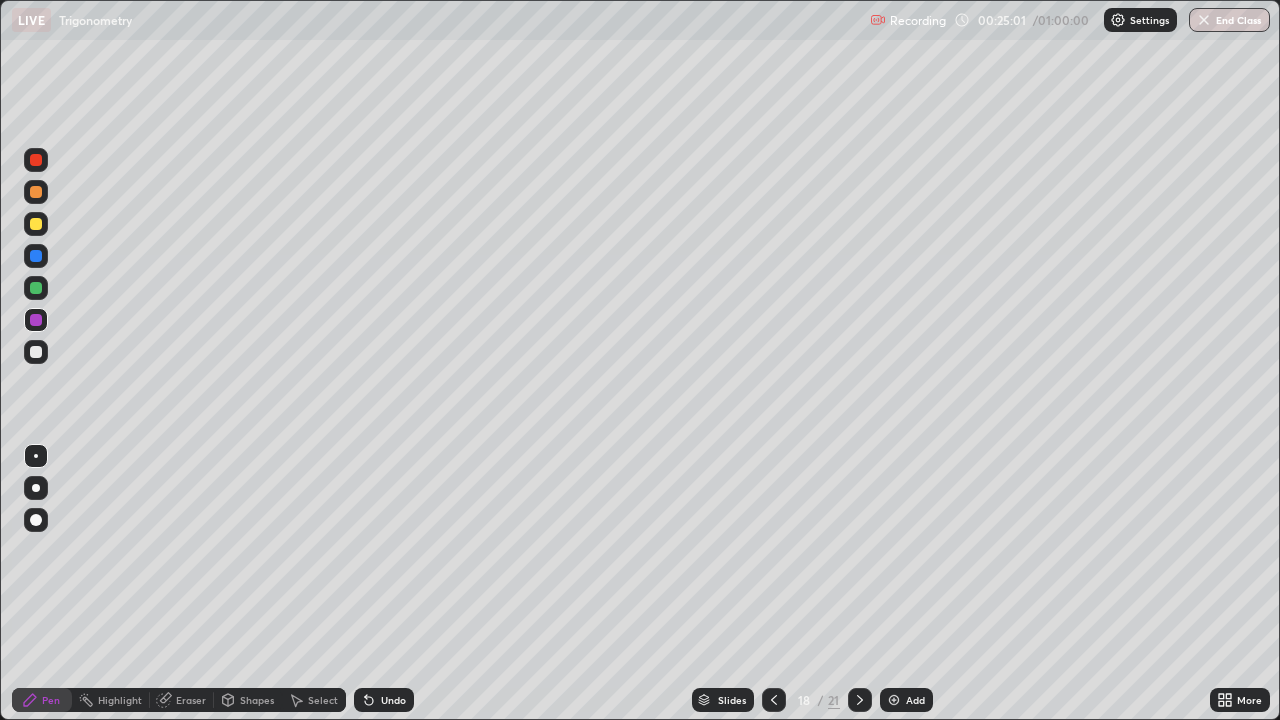 click on "Undo" at bounding box center (393, 700) 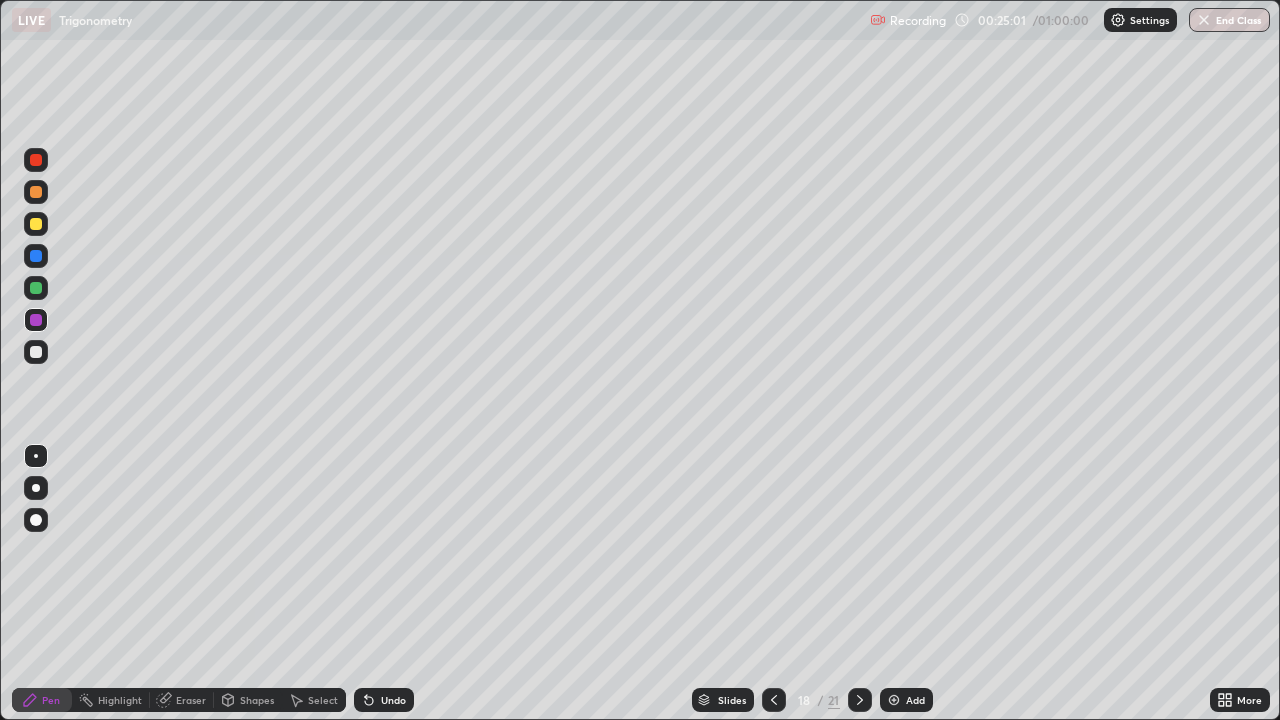 click on "Undo" at bounding box center [393, 700] 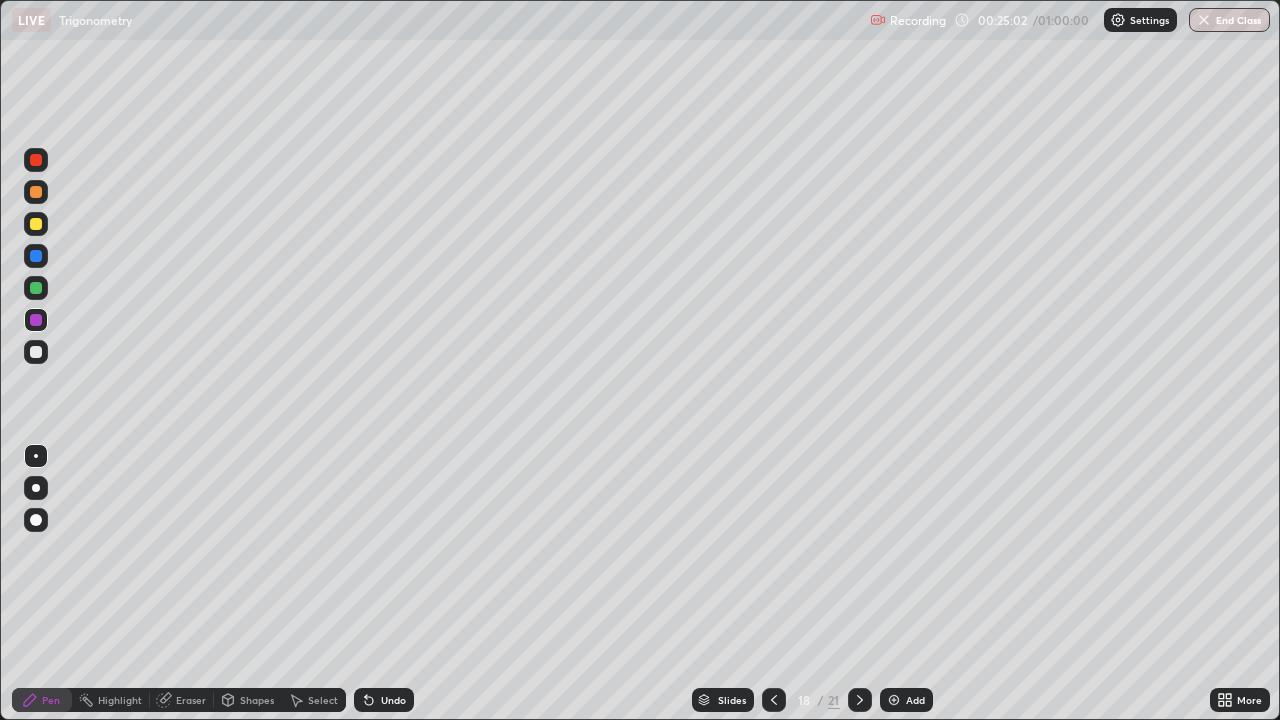 click on "Undo" at bounding box center (384, 700) 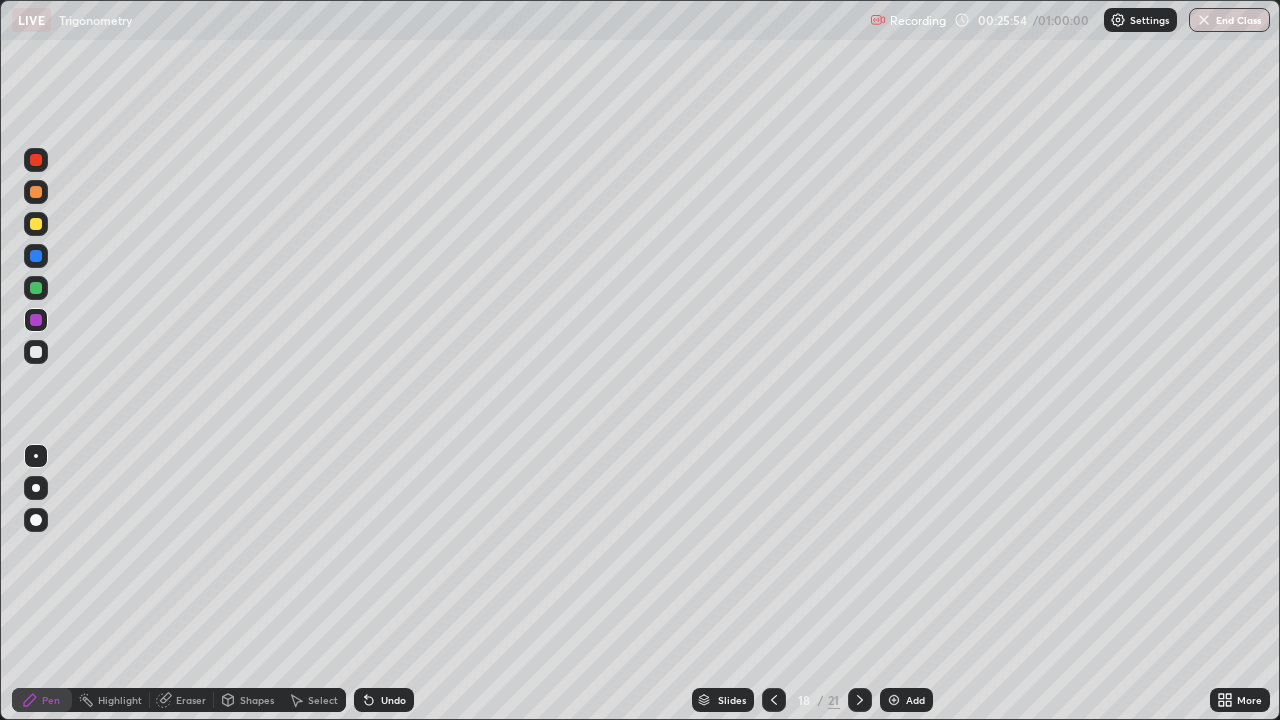 click on "Undo" at bounding box center (384, 700) 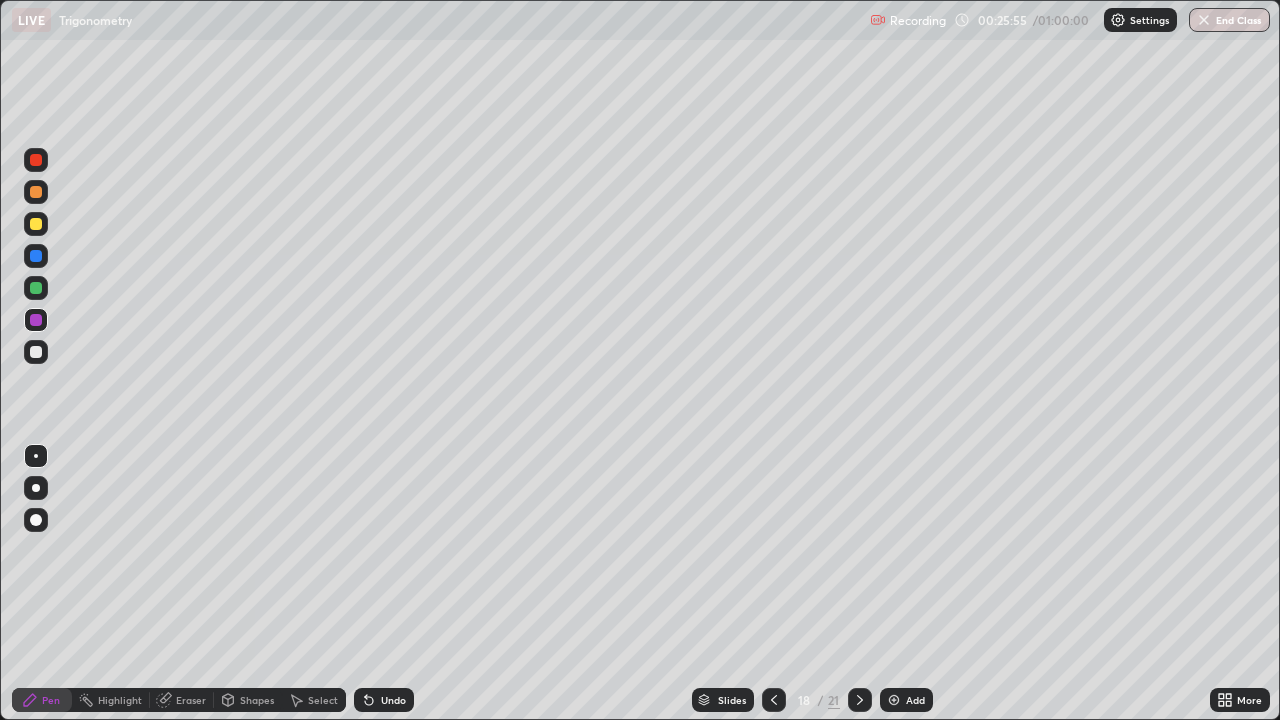 click on "Undo" at bounding box center (384, 700) 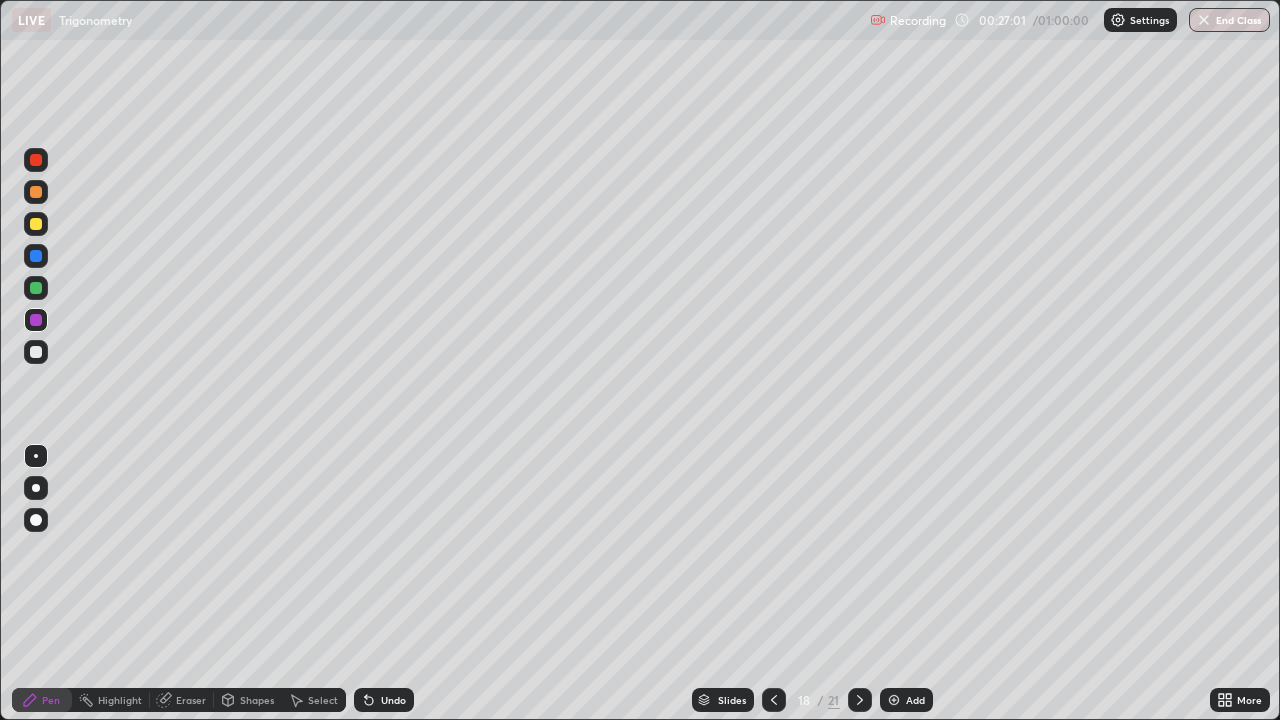 click on "Slides" at bounding box center [732, 700] 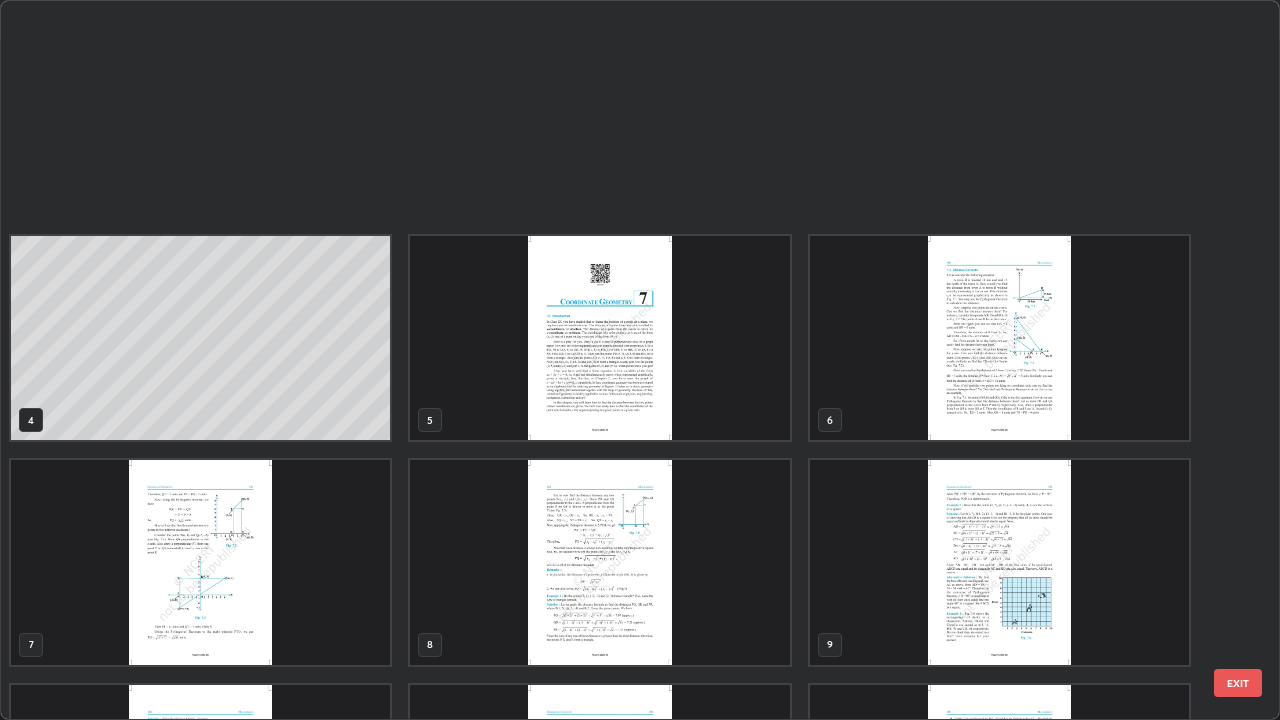 scroll, scrollTop: 629, scrollLeft: 0, axis: vertical 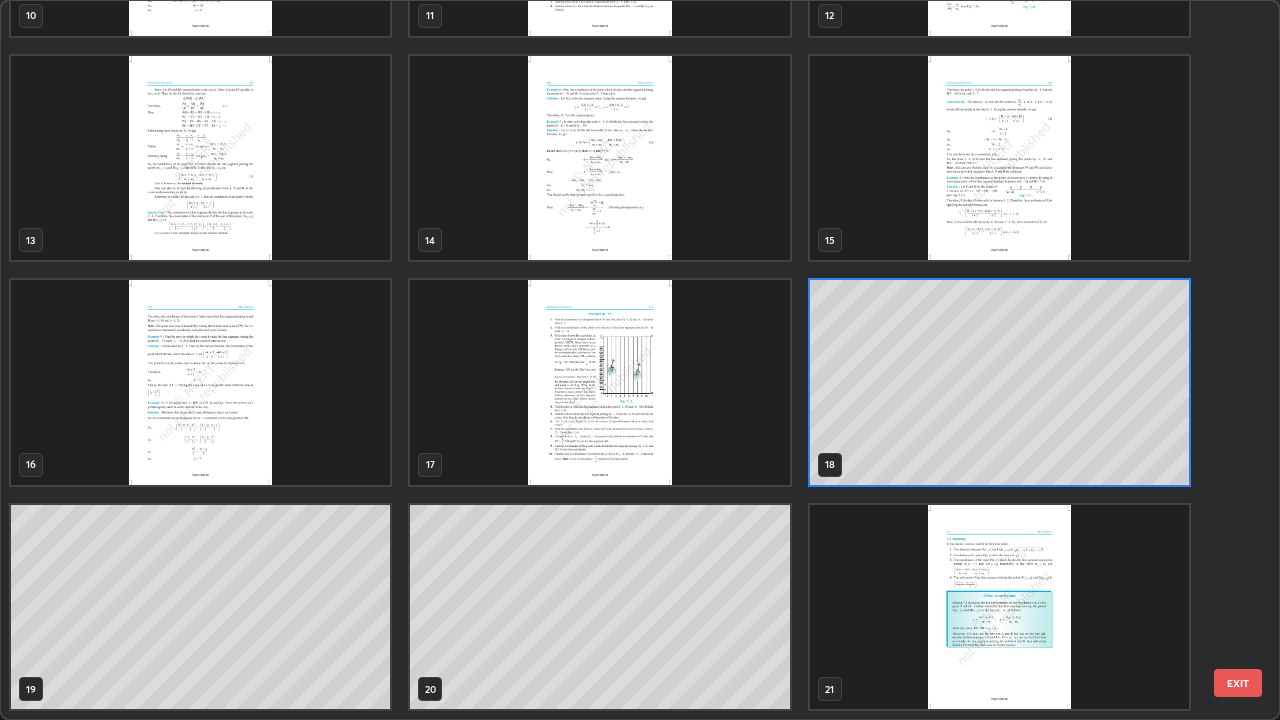 click at bounding box center (599, 382) 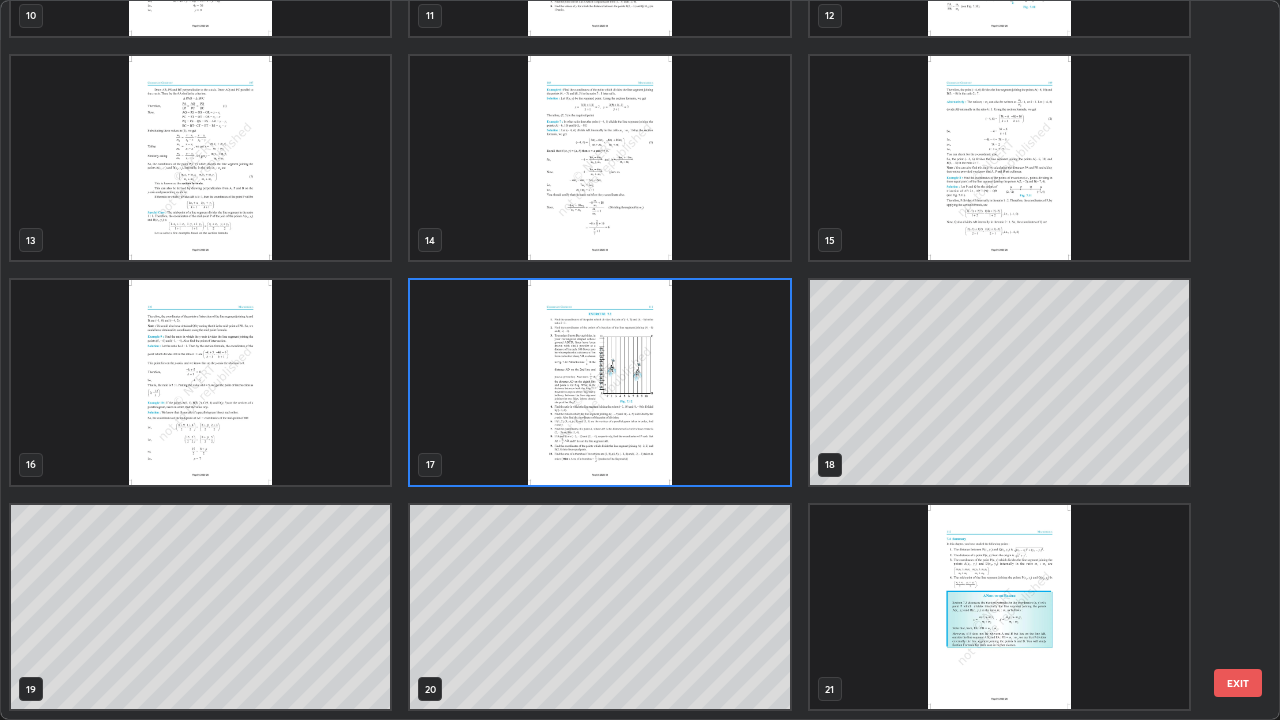 click at bounding box center (599, 382) 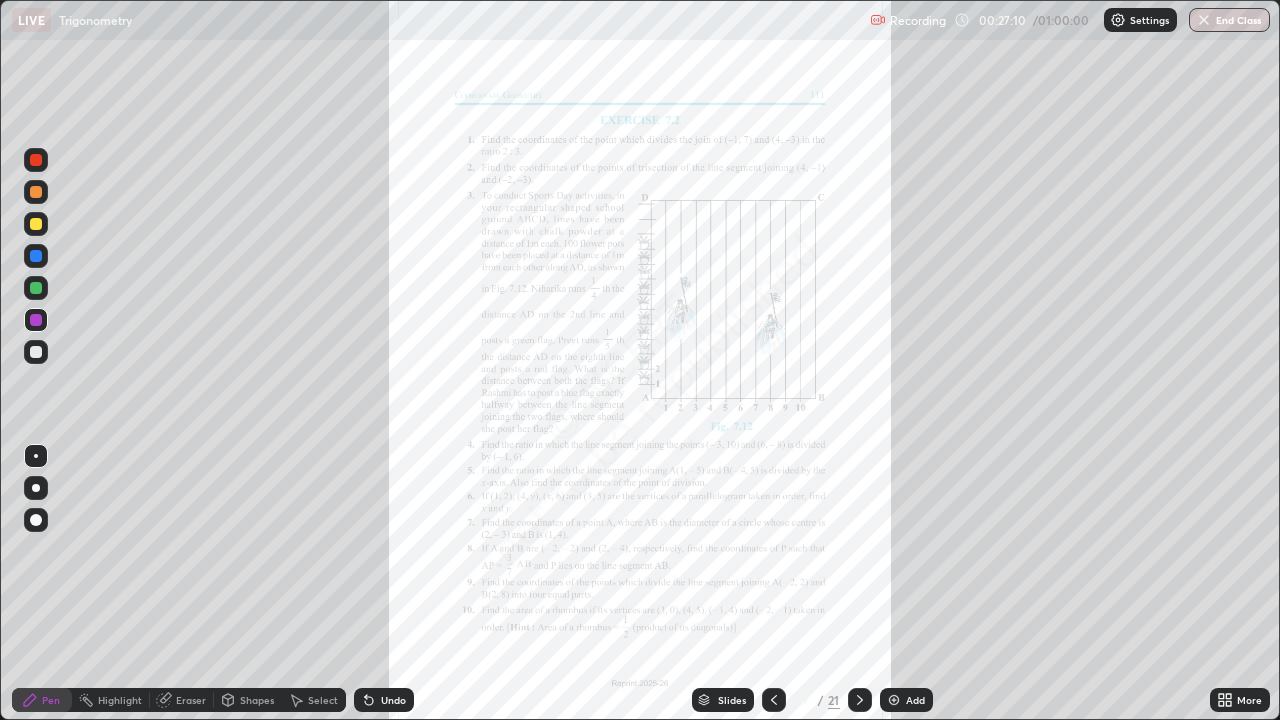 click on "Add" at bounding box center [906, 700] 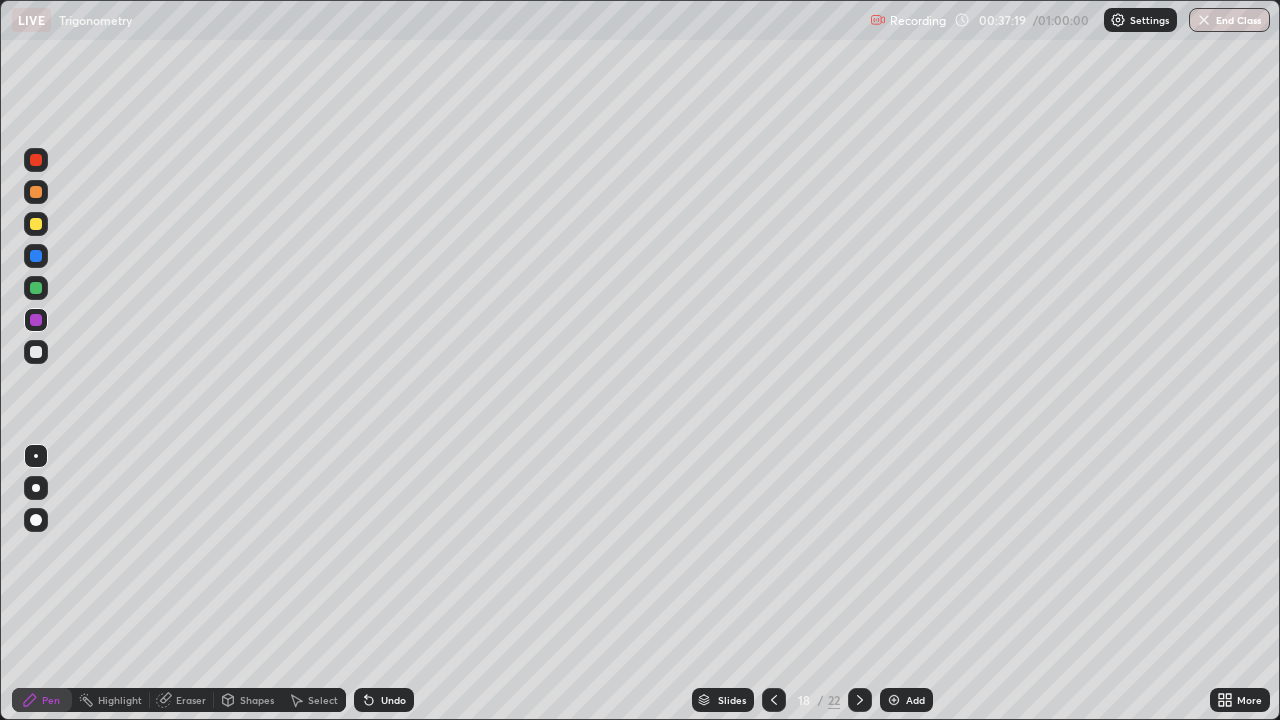 click 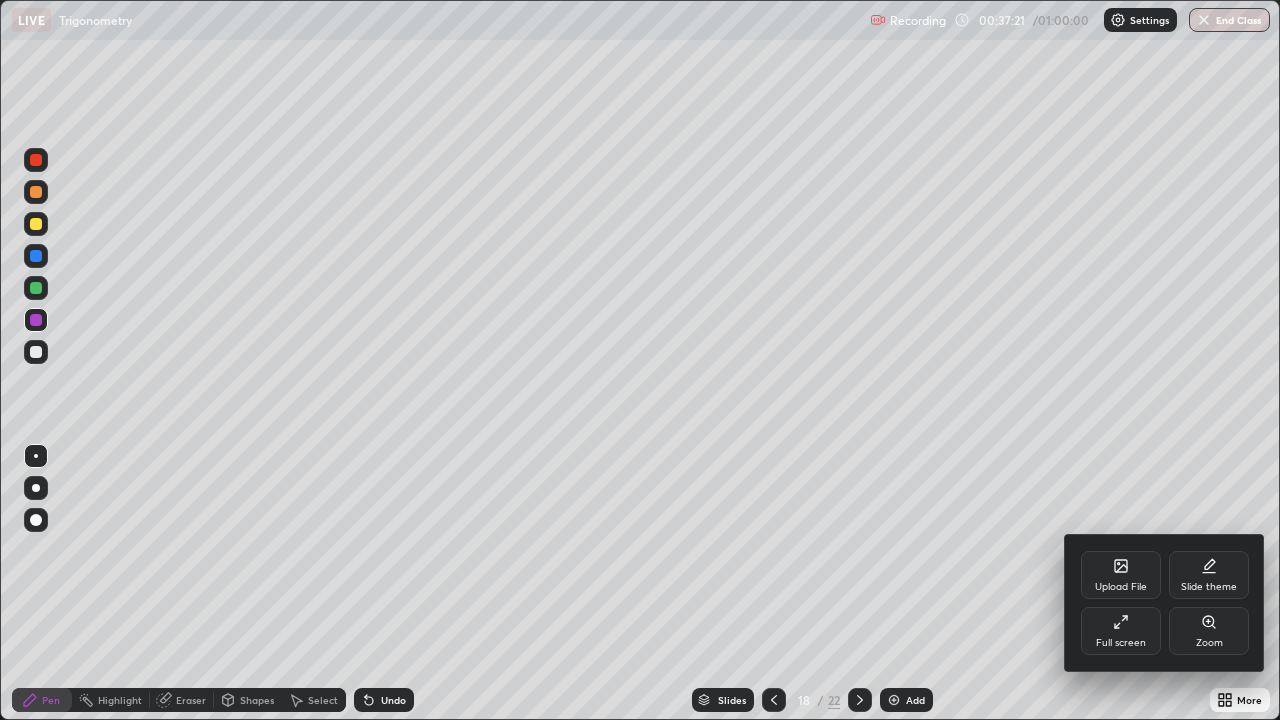click on "Full screen" at bounding box center [1121, 643] 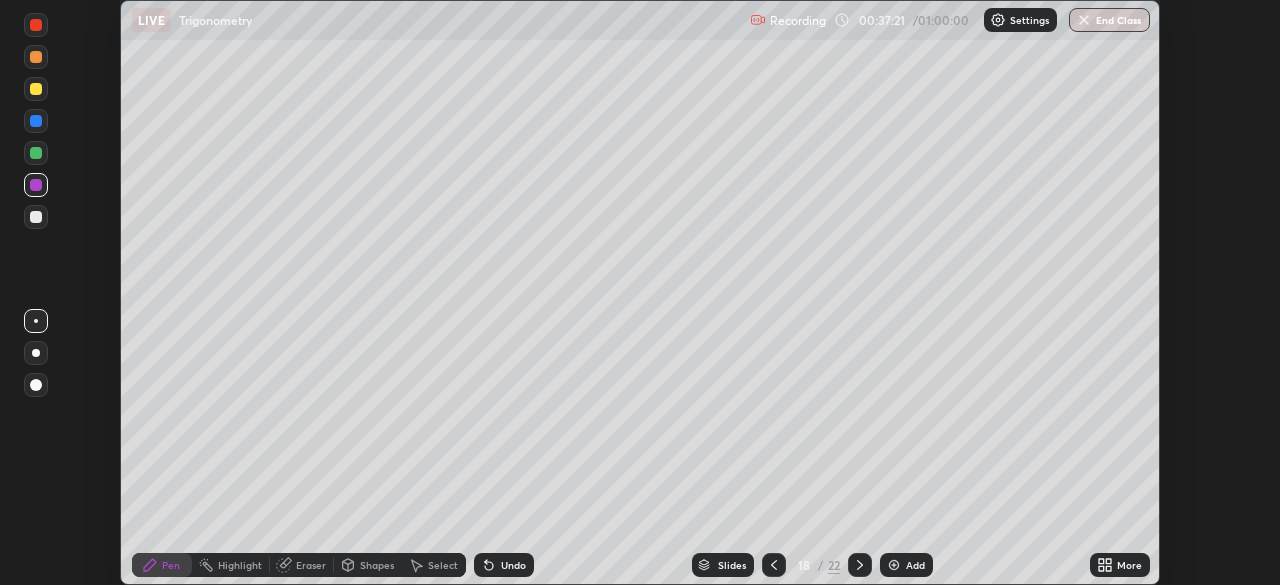 scroll, scrollTop: 585, scrollLeft: 1280, axis: both 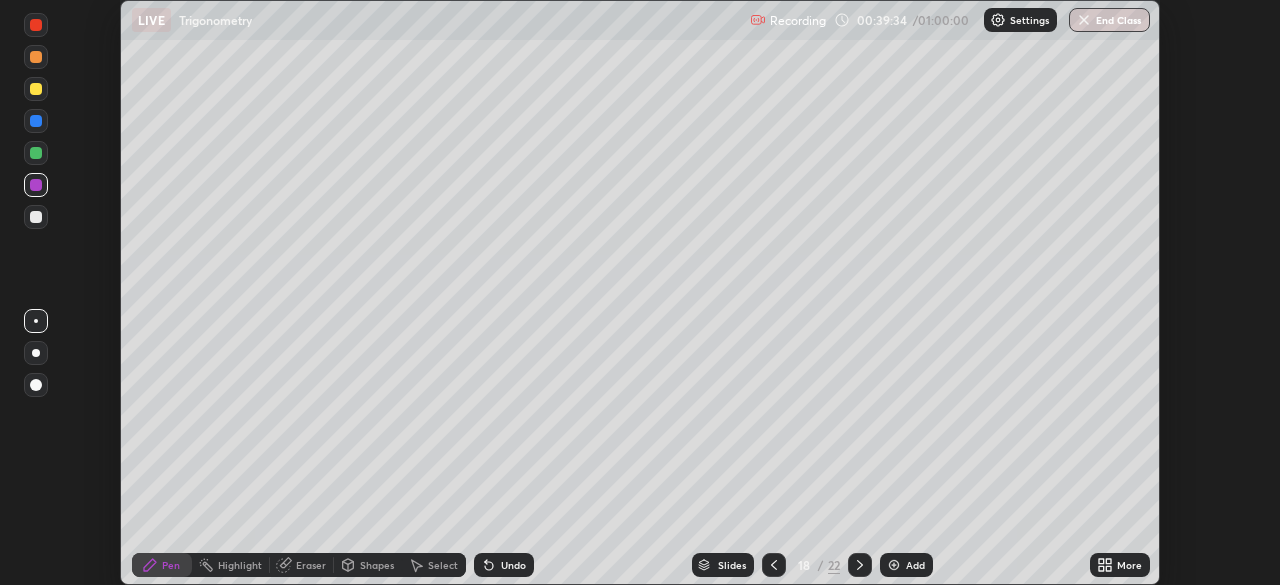 click on "End Class" at bounding box center [1109, 20] 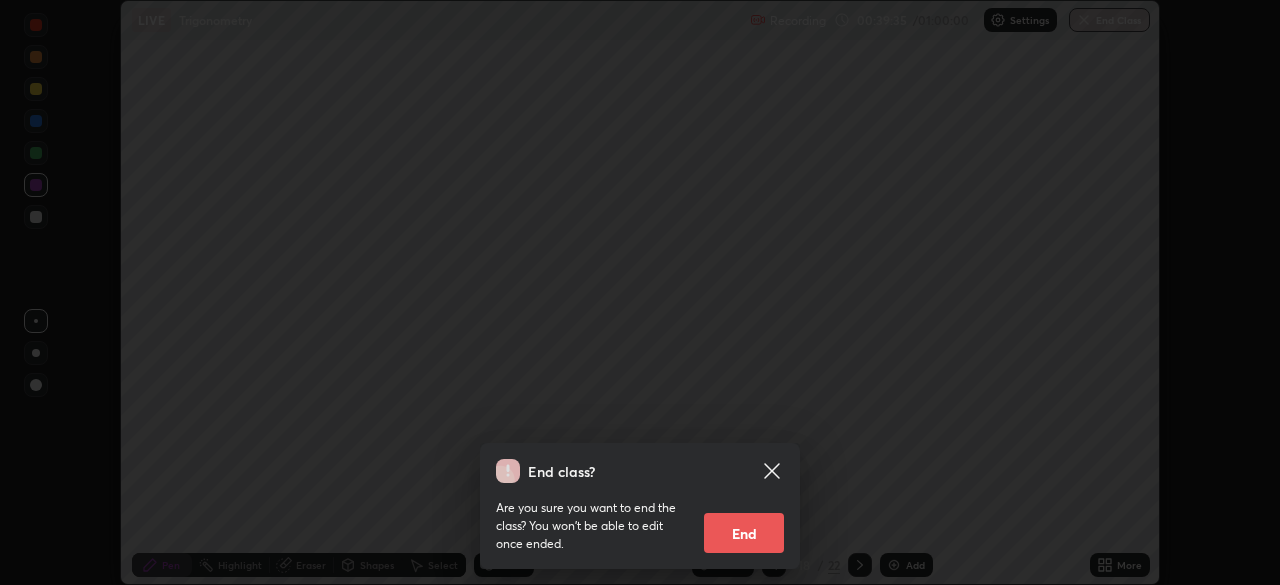 click on "End" at bounding box center (744, 533) 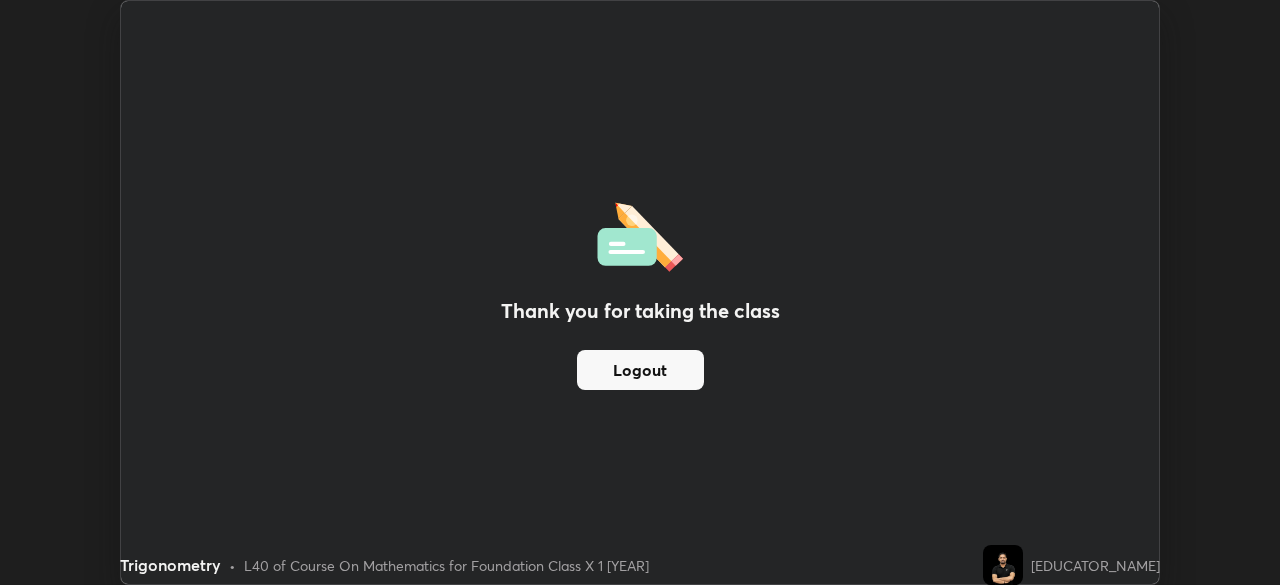 click on "x" at bounding box center [1037, 61] 